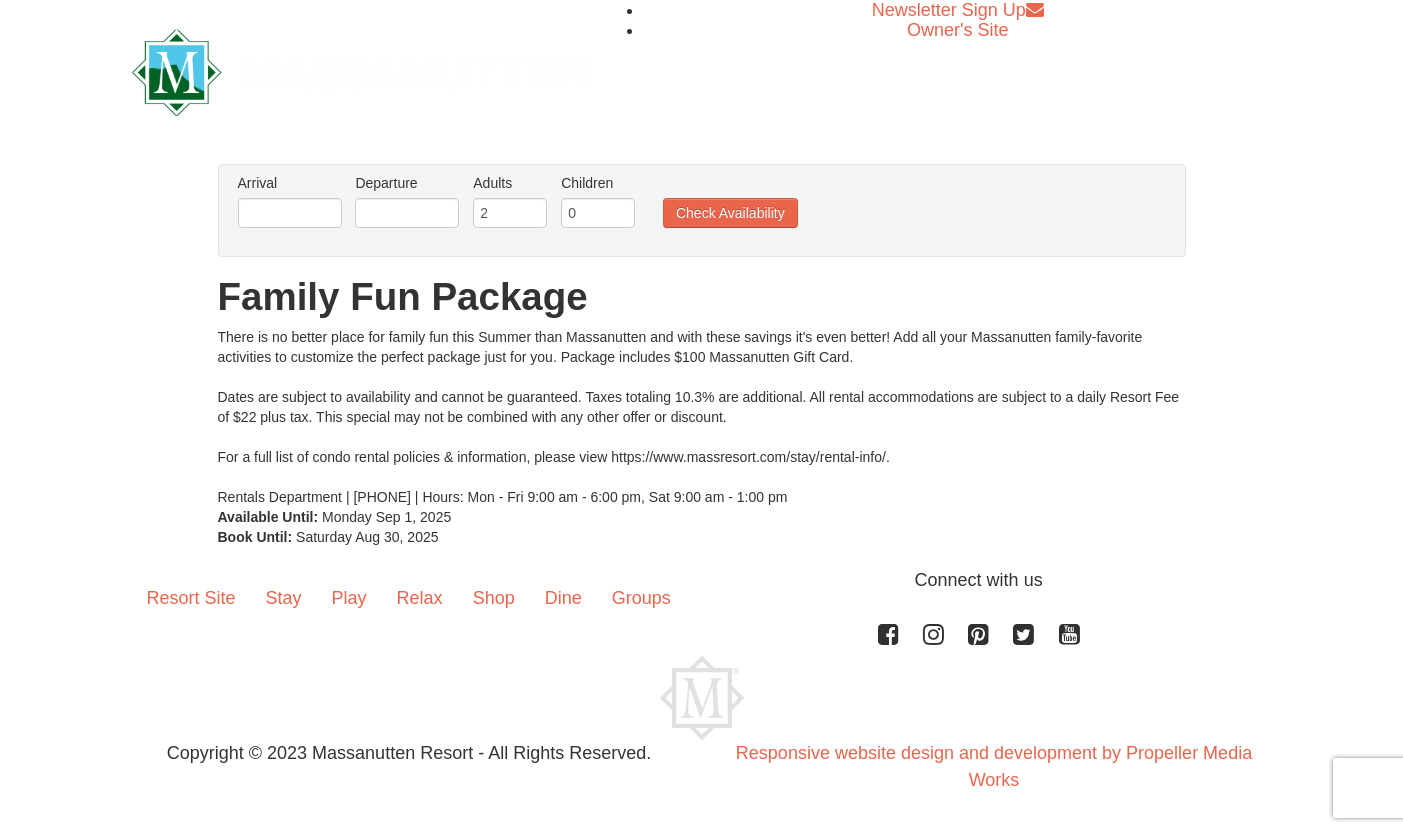 scroll, scrollTop: 0, scrollLeft: 0, axis: both 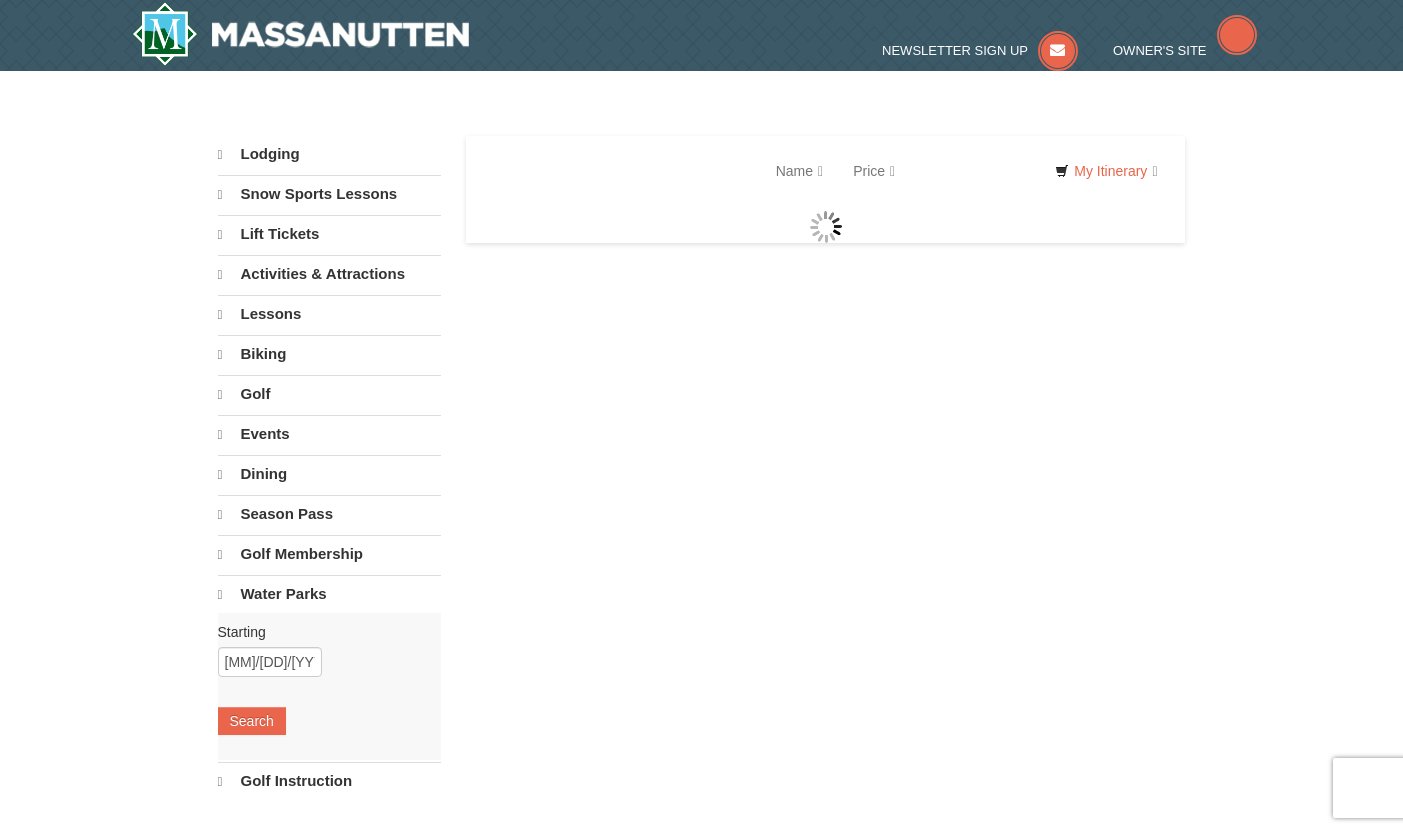 select on "8" 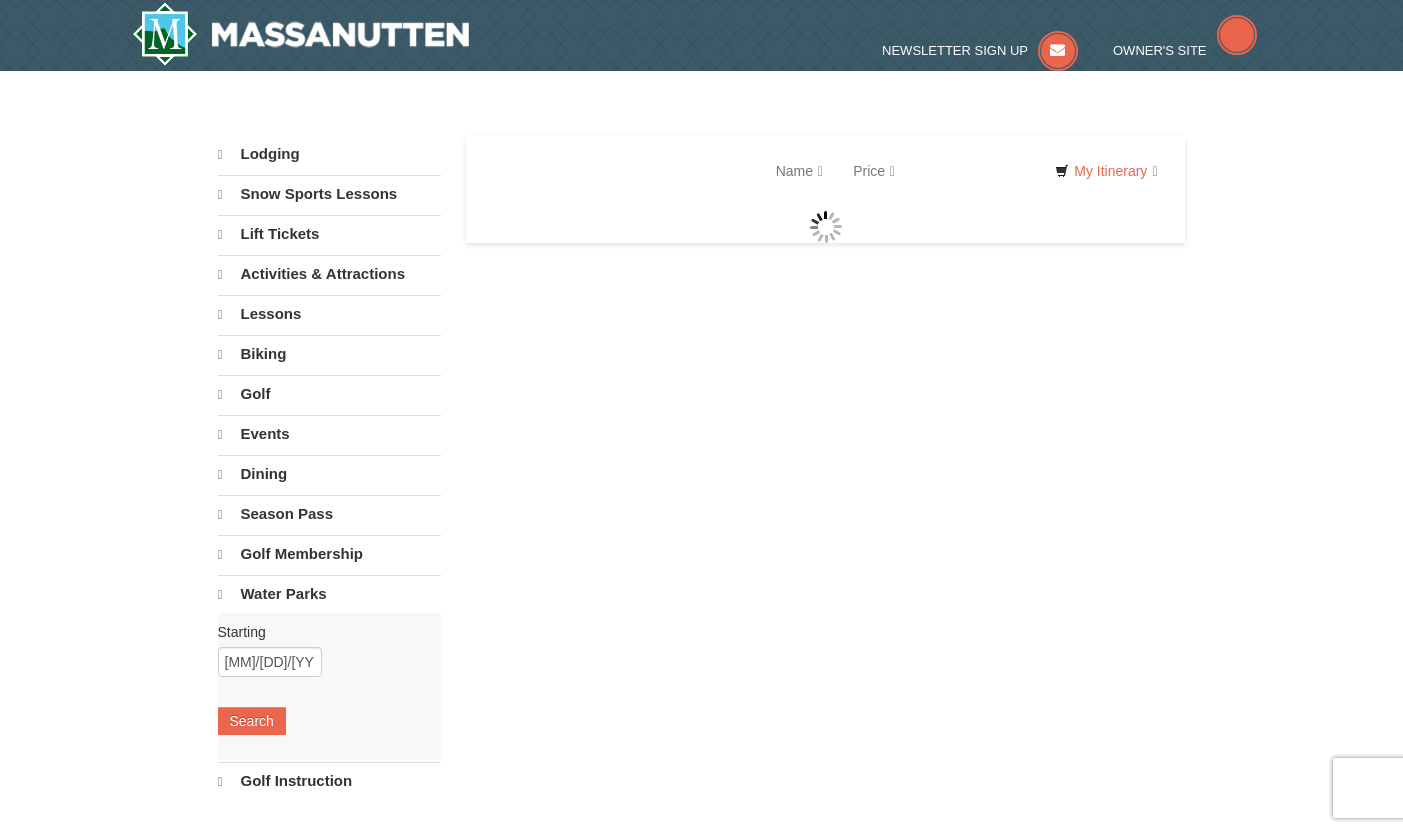 select on "8" 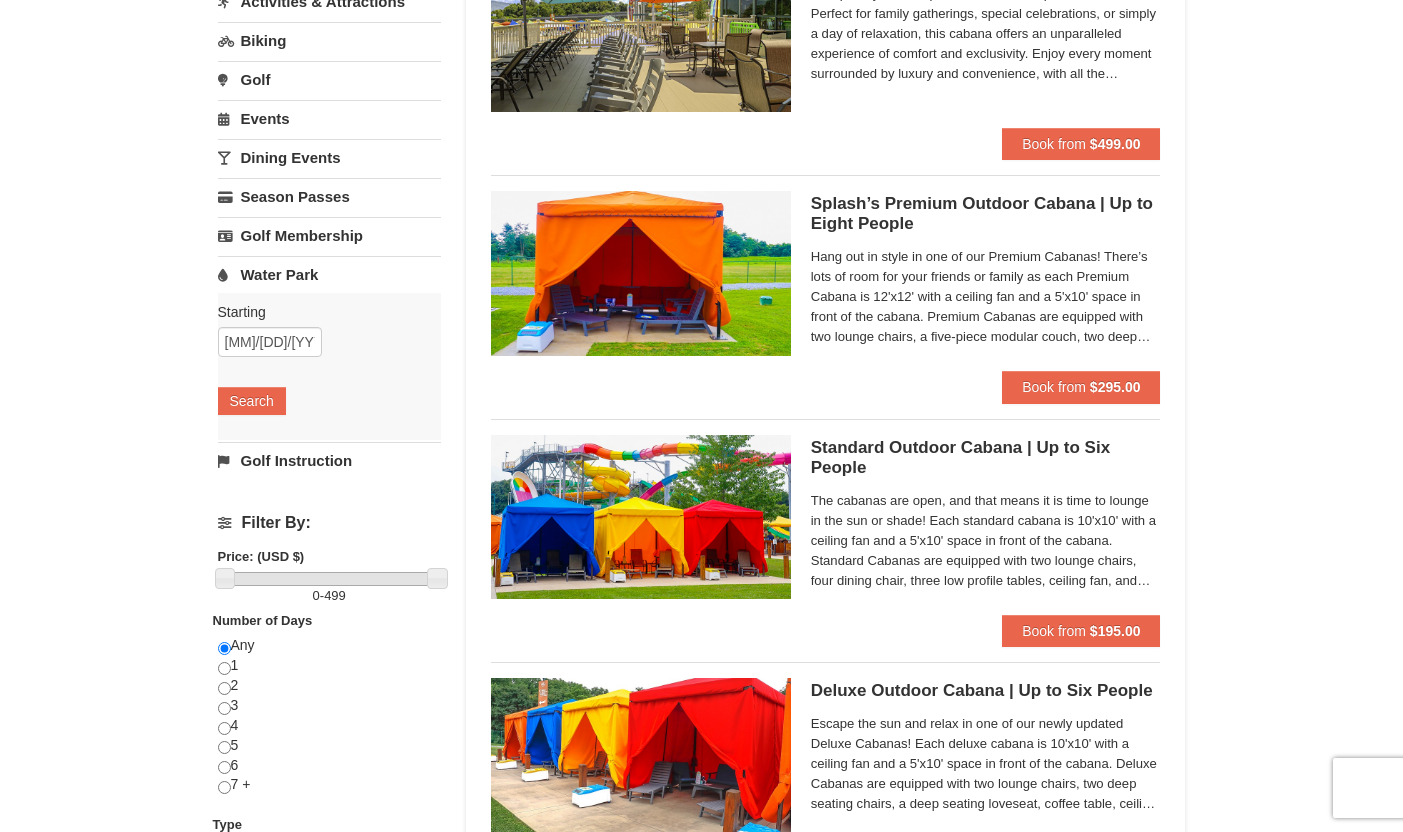 scroll, scrollTop: 0, scrollLeft: 0, axis: both 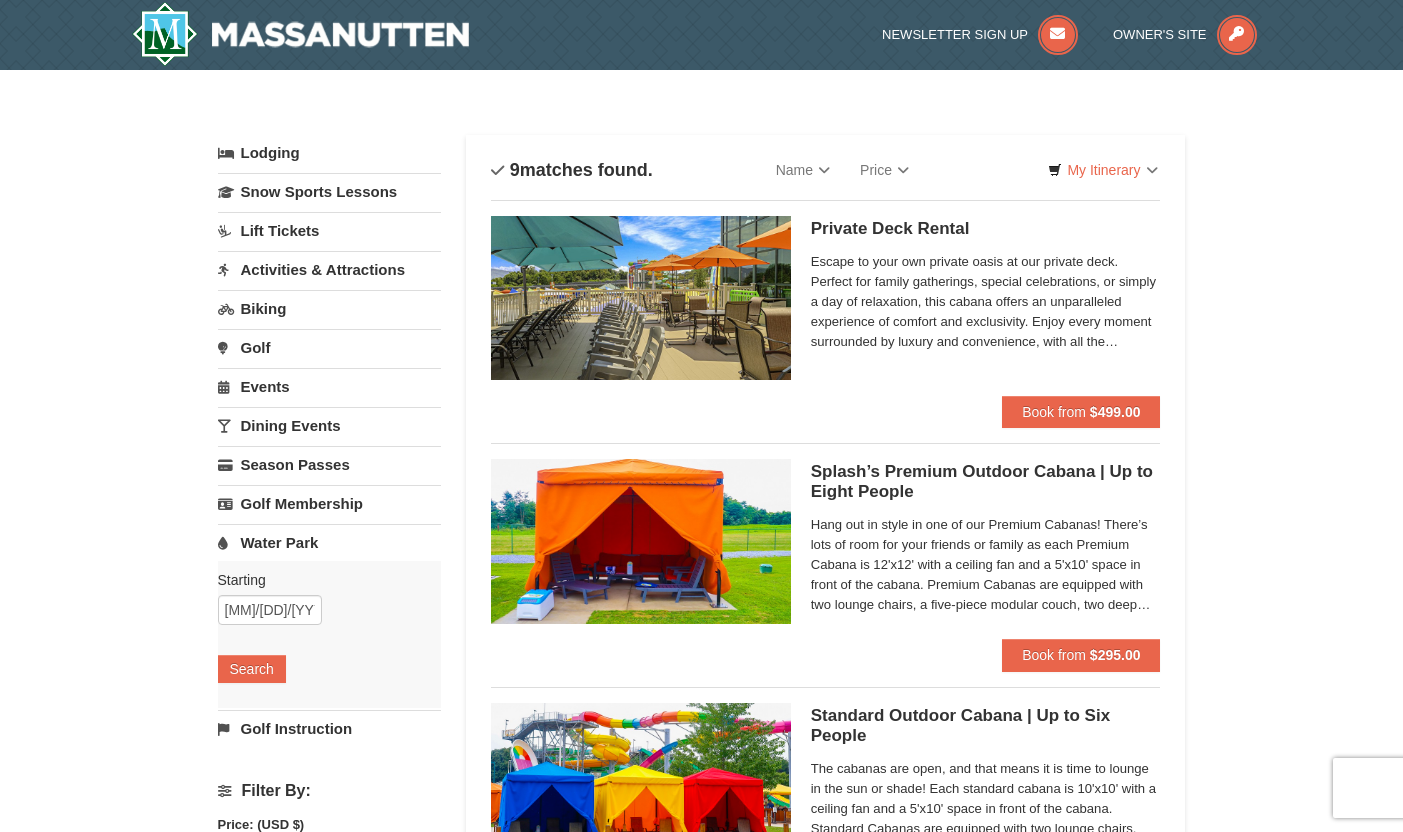 click on "Lodging" at bounding box center [329, 153] 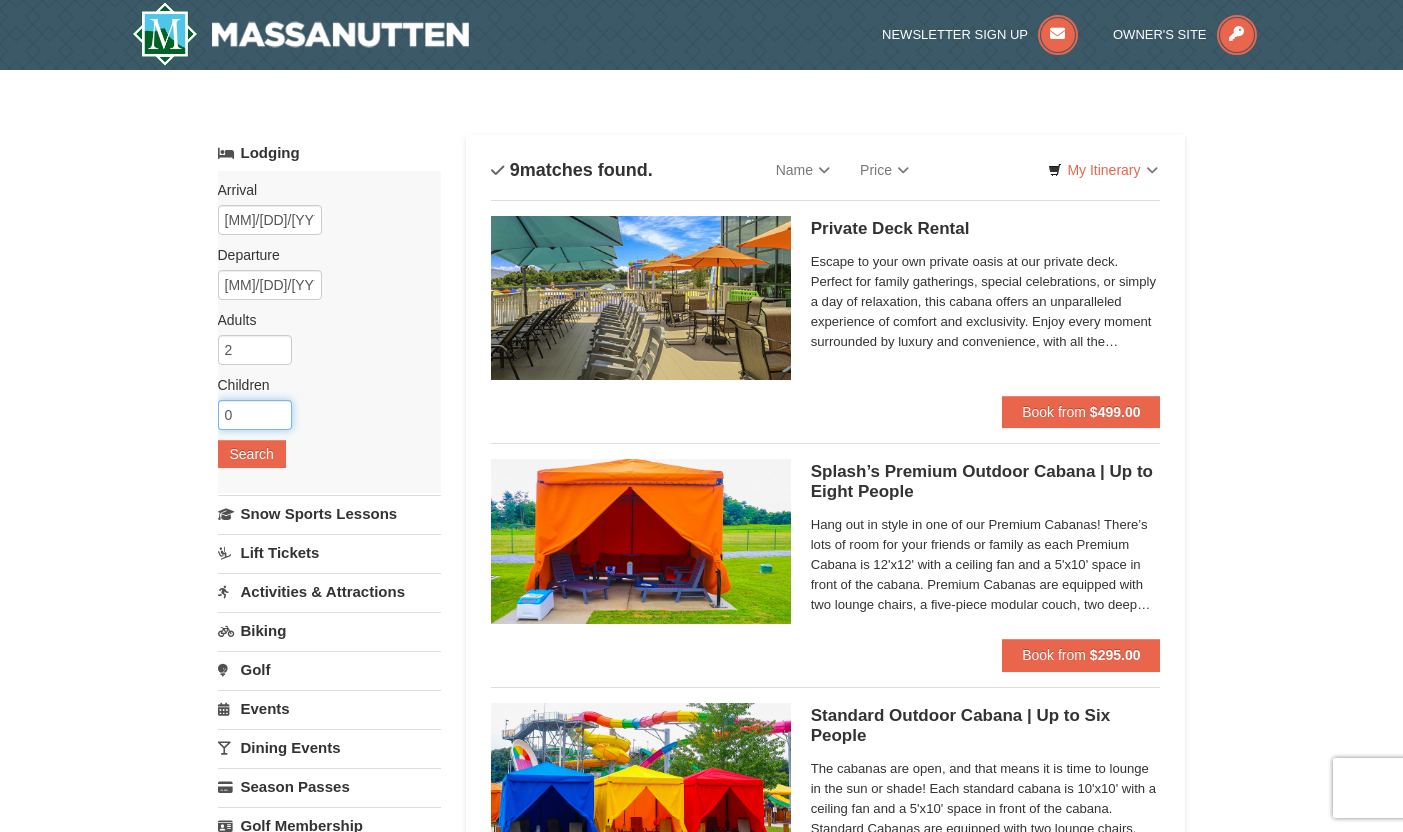 click on "0" at bounding box center [255, 415] 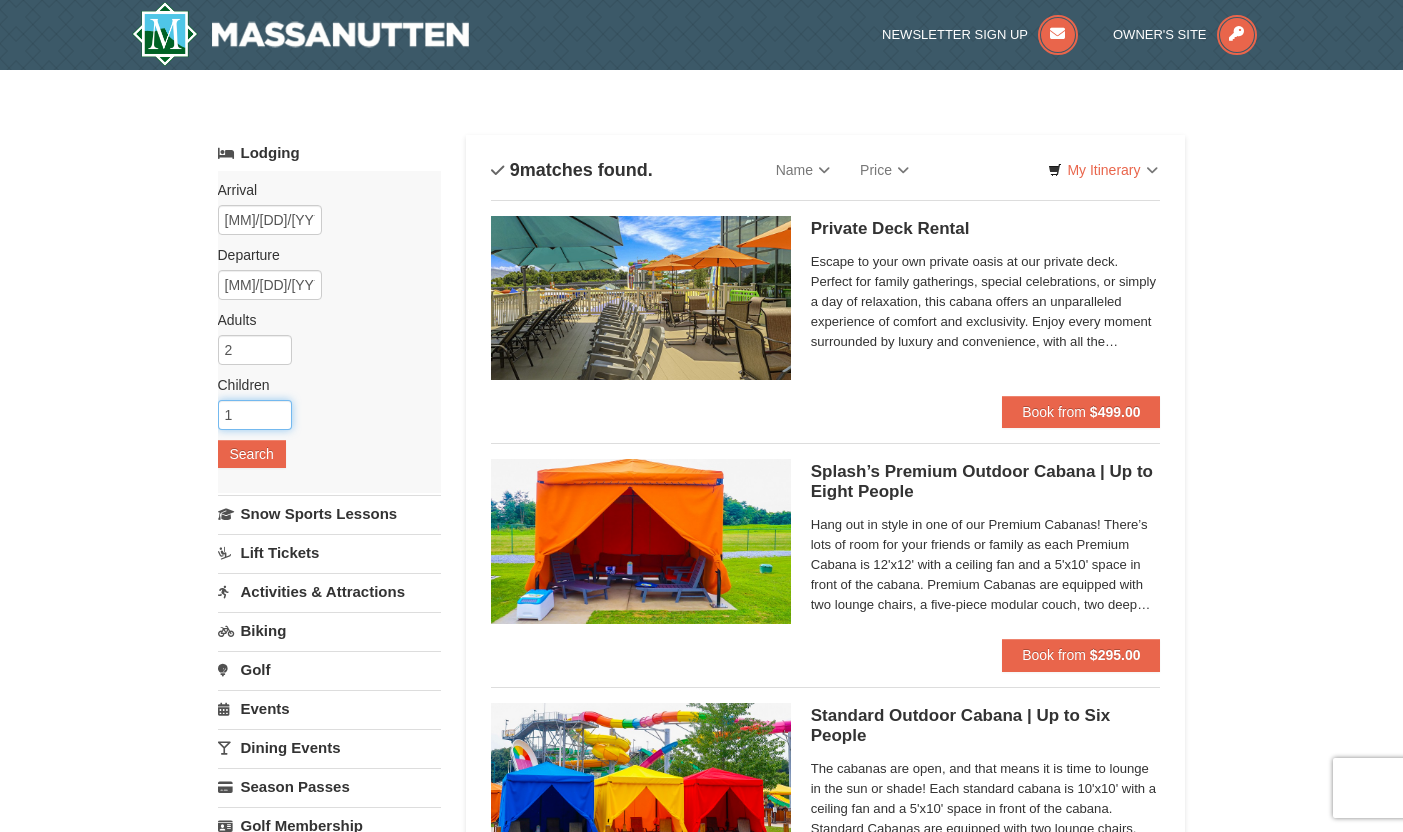 click on "1" at bounding box center [255, 415] 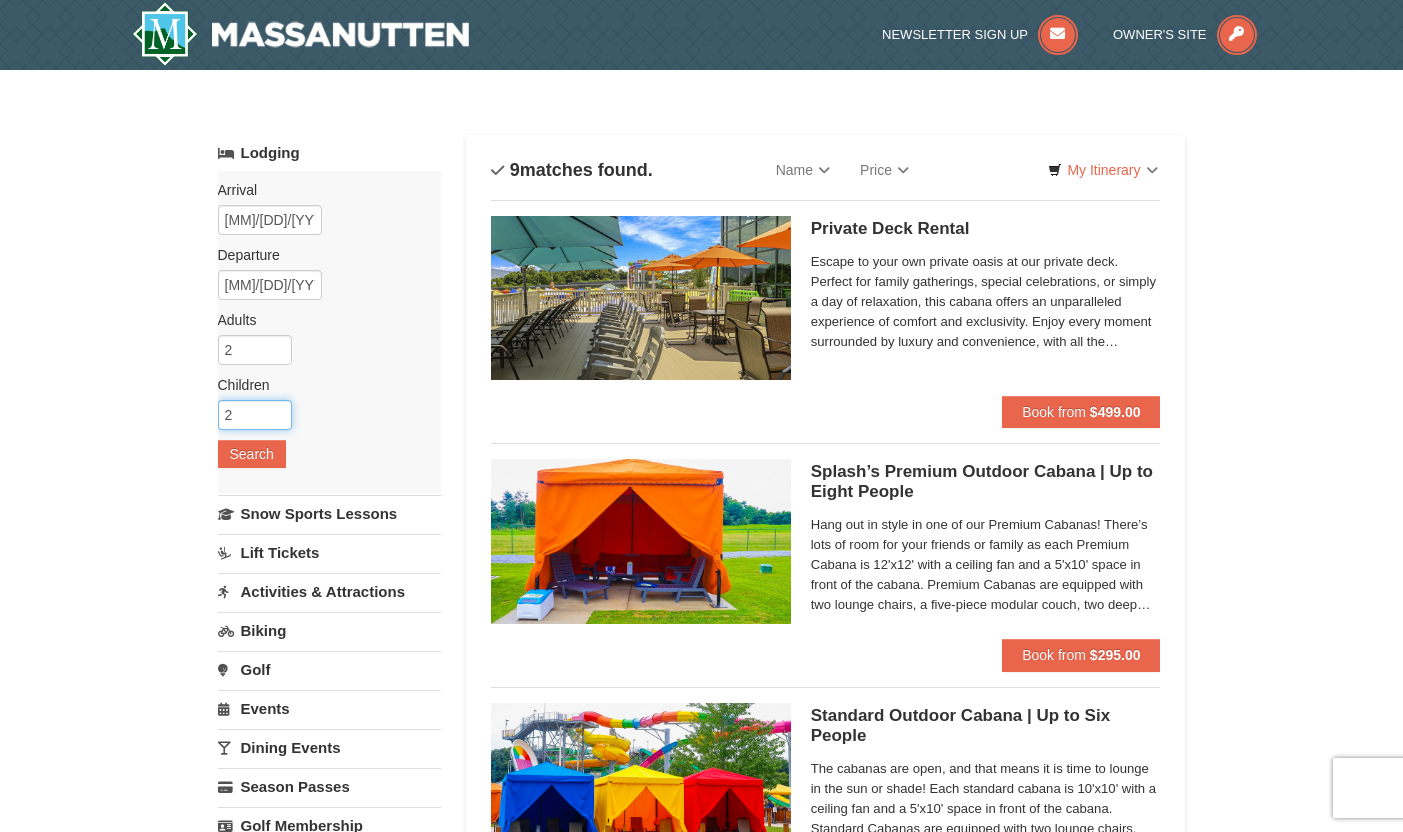 type on "2" 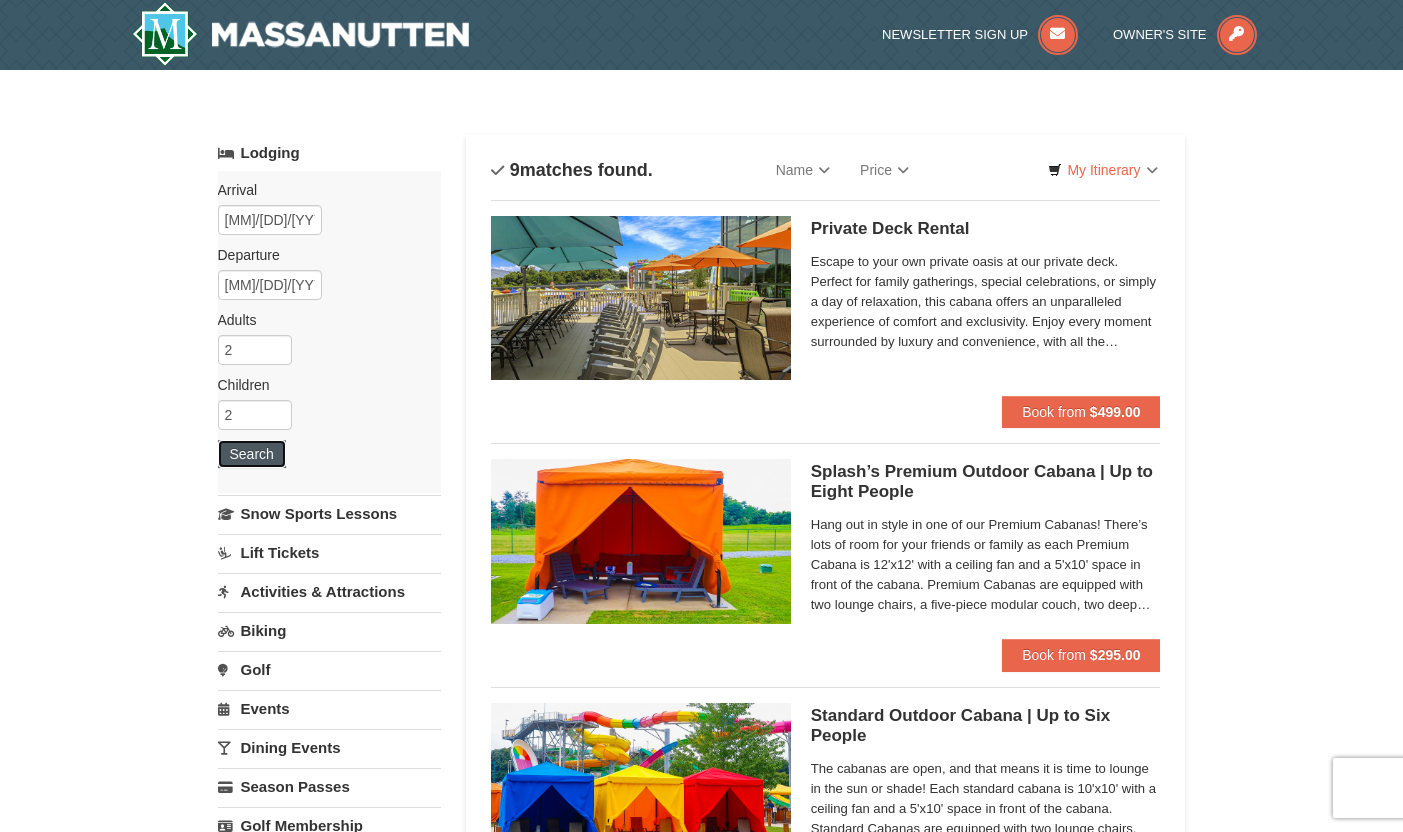click on "Search" at bounding box center (252, 454) 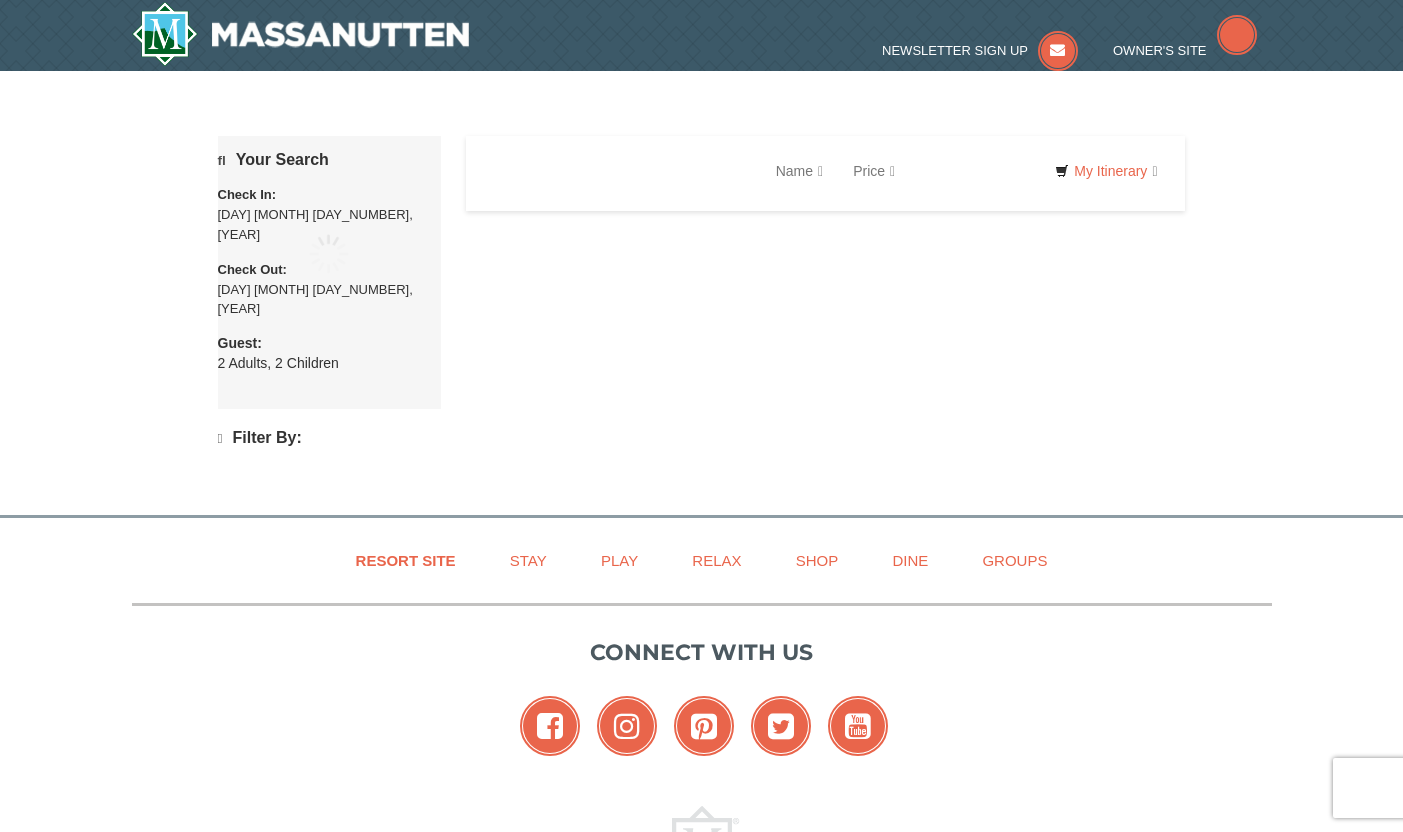 scroll, scrollTop: 0, scrollLeft: 0, axis: both 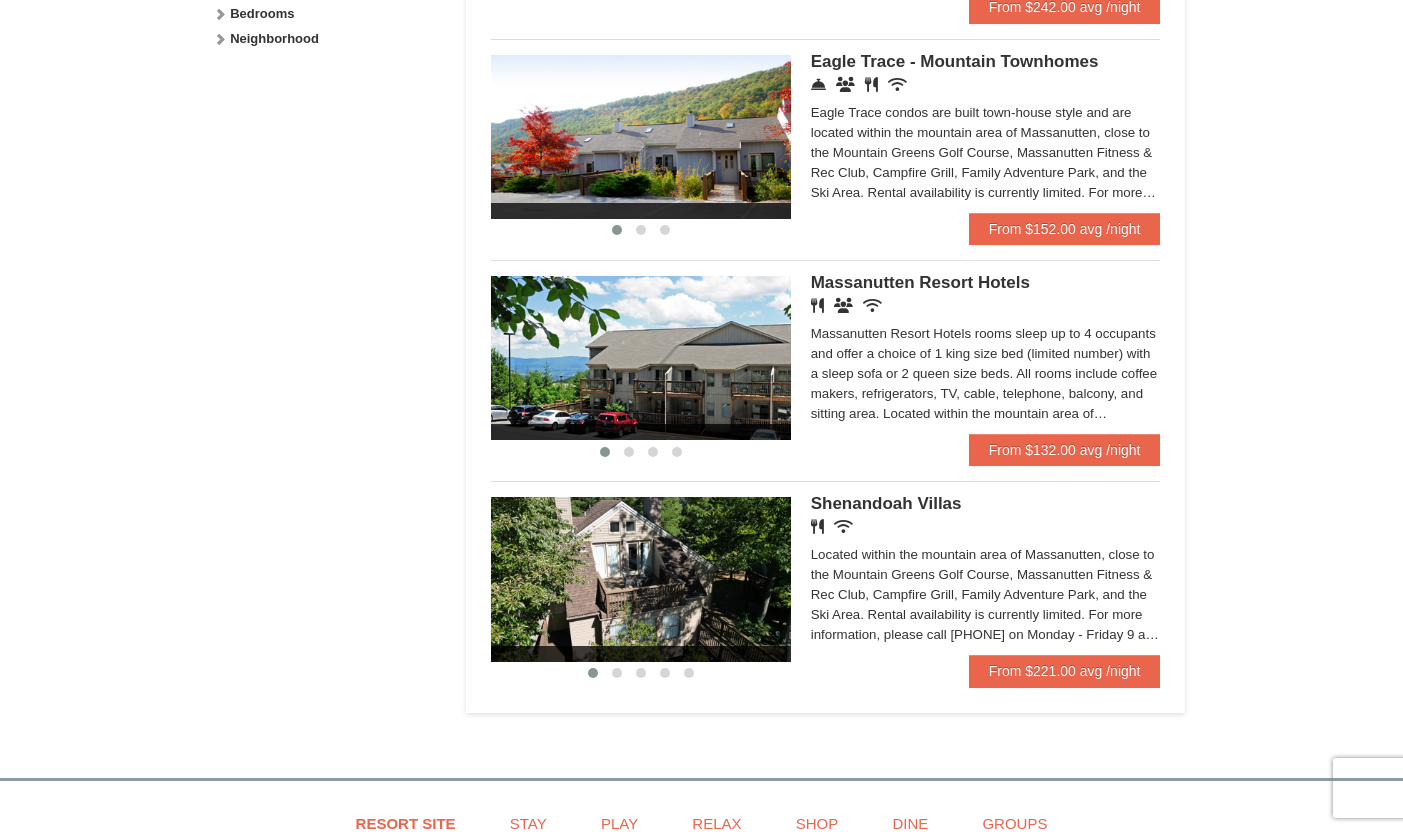 click at bounding box center (641, 358) 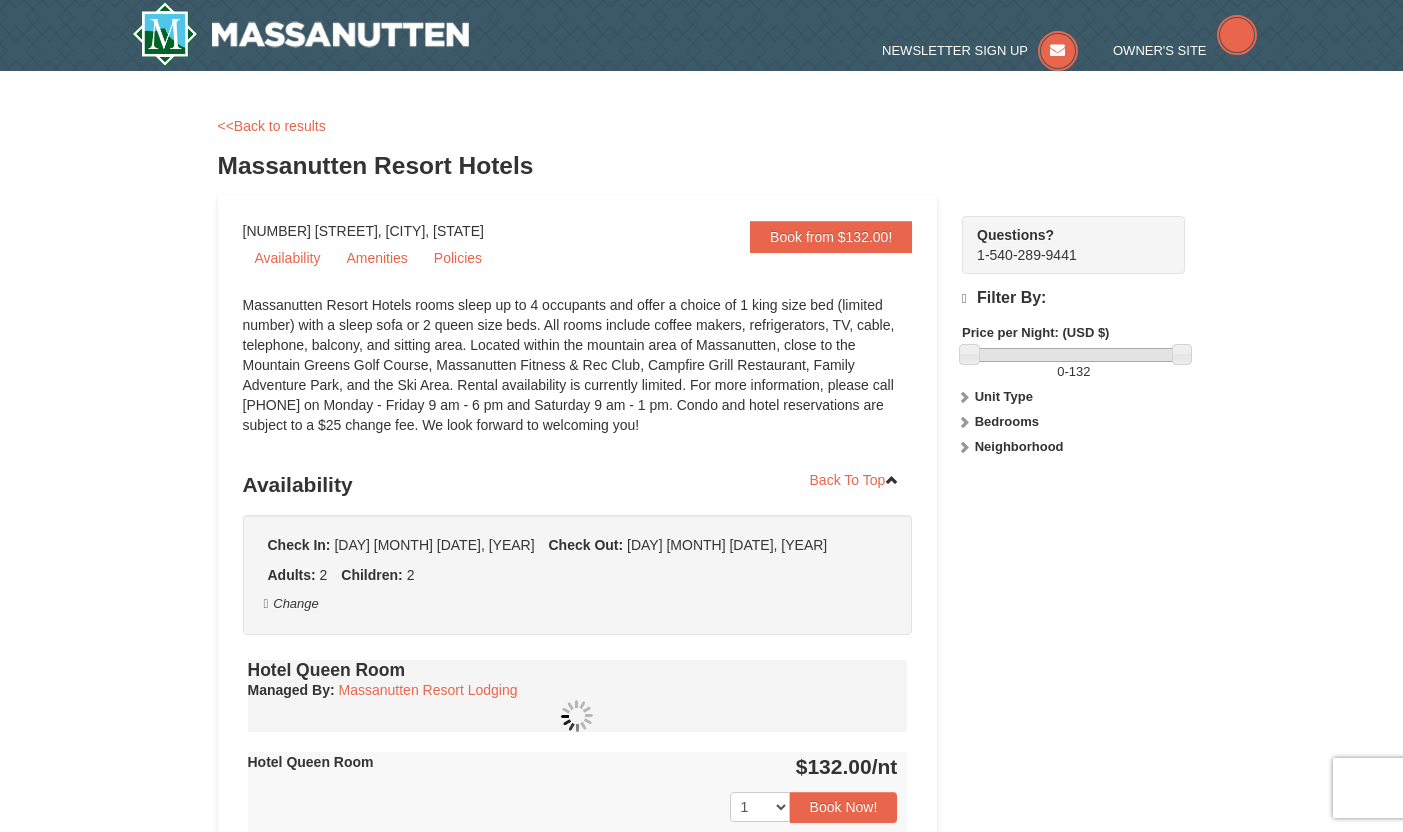scroll, scrollTop: 0, scrollLeft: 0, axis: both 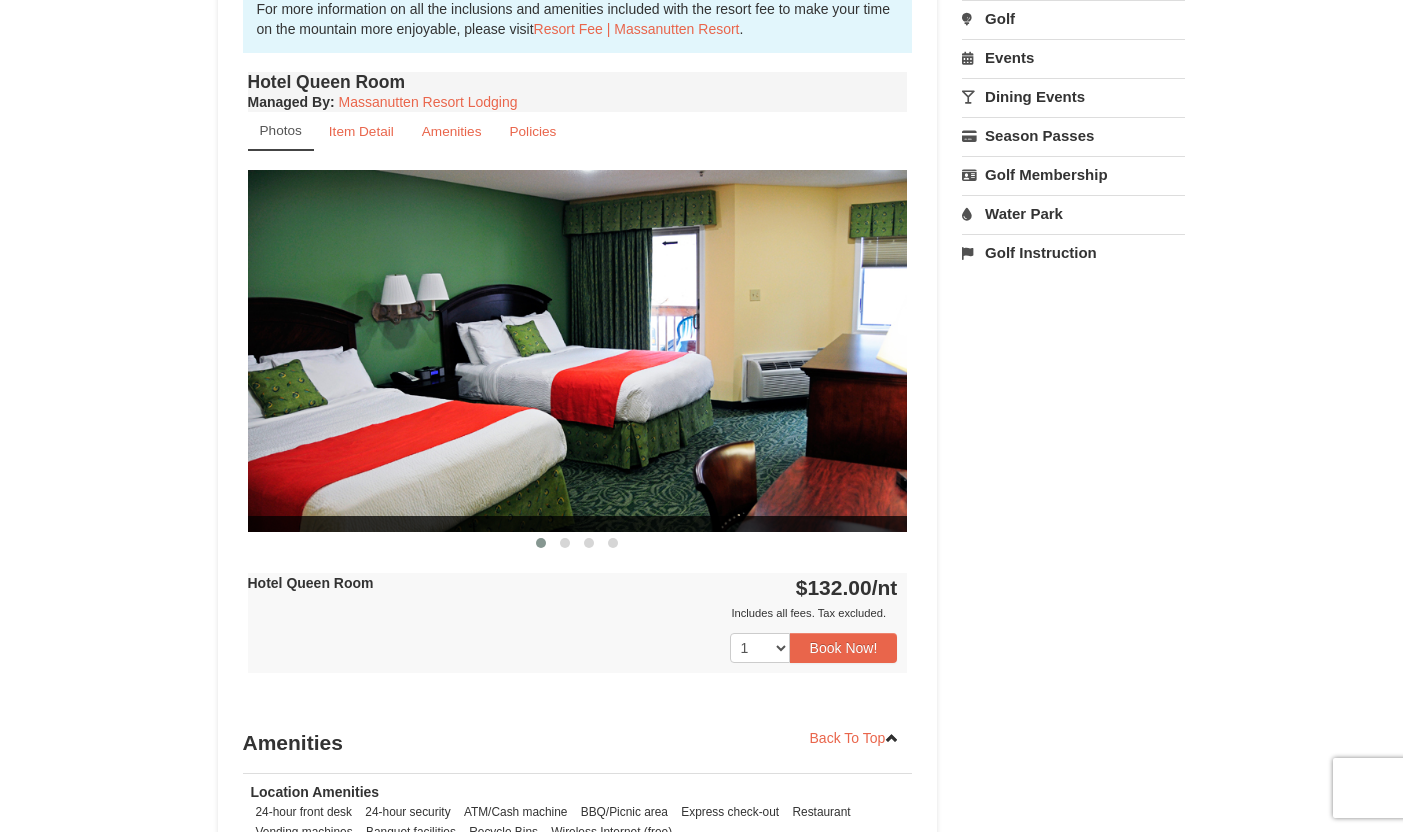click at bounding box center (578, 350) 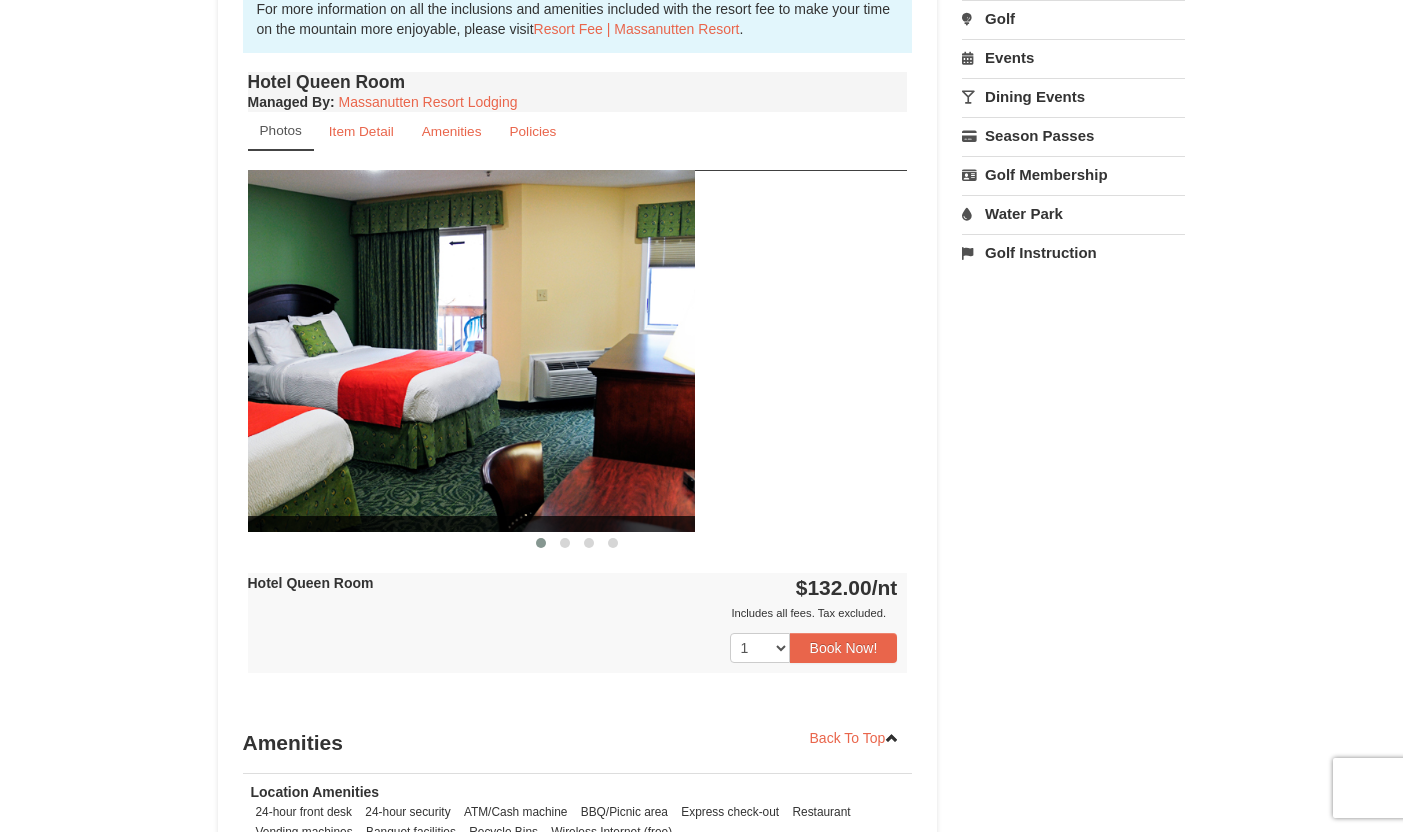 drag, startPoint x: 768, startPoint y: 366, endPoint x: 516, endPoint y: 420, distance: 257.72076 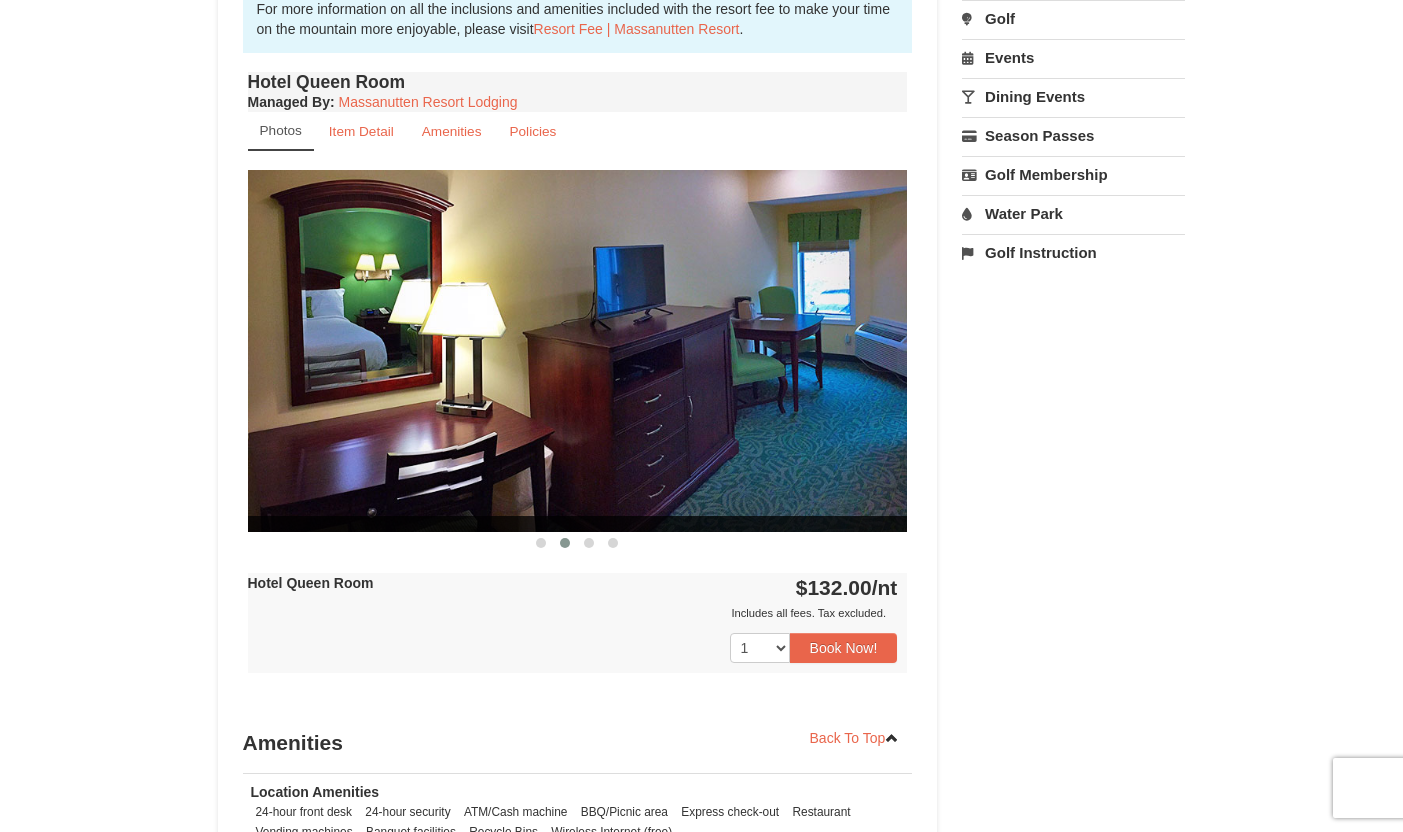 drag, startPoint x: 808, startPoint y: 395, endPoint x: 446, endPoint y: 442, distance: 365.03836 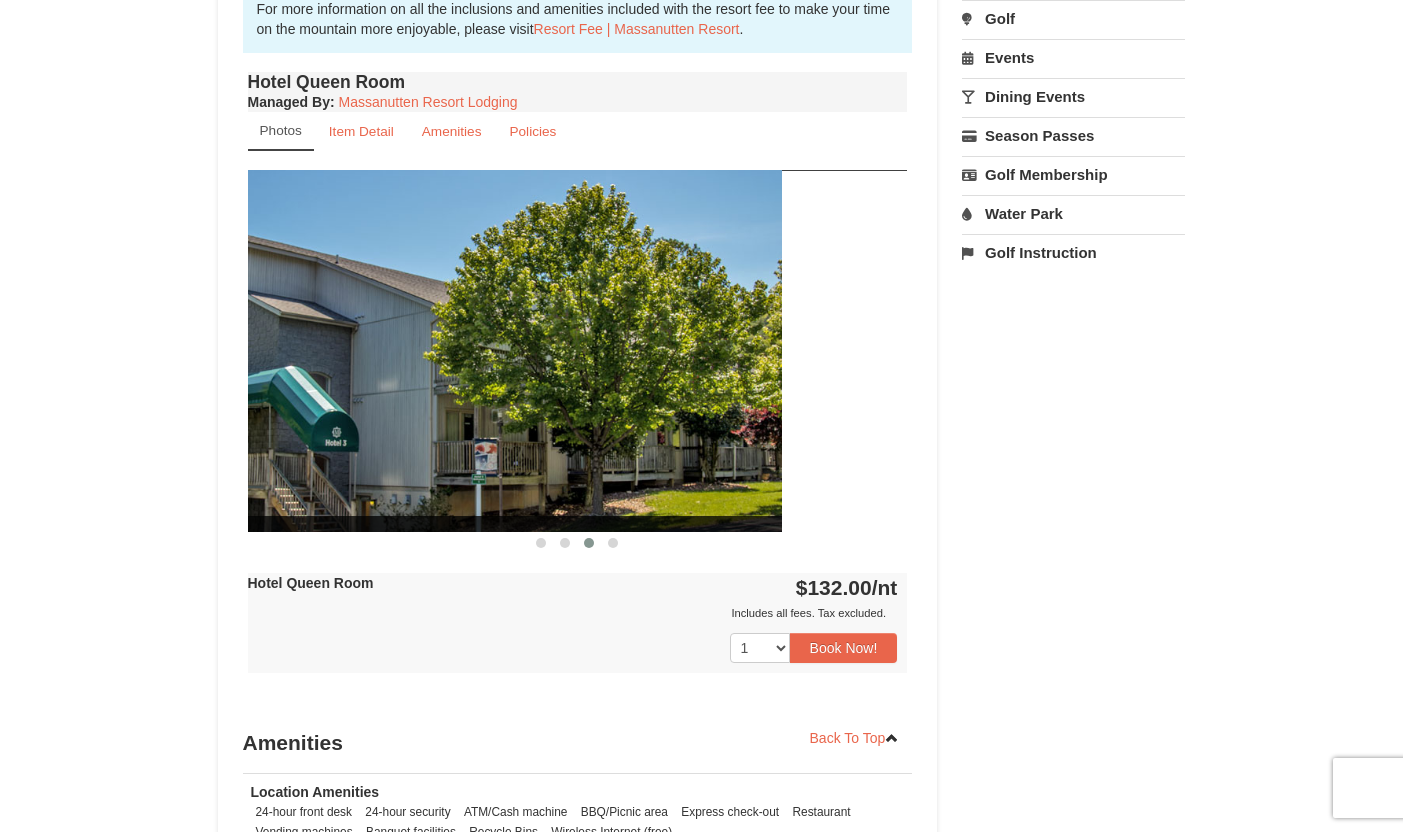 drag, startPoint x: 720, startPoint y: 402, endPoint x: 365, endPoint y: 447, distance: 357.84076 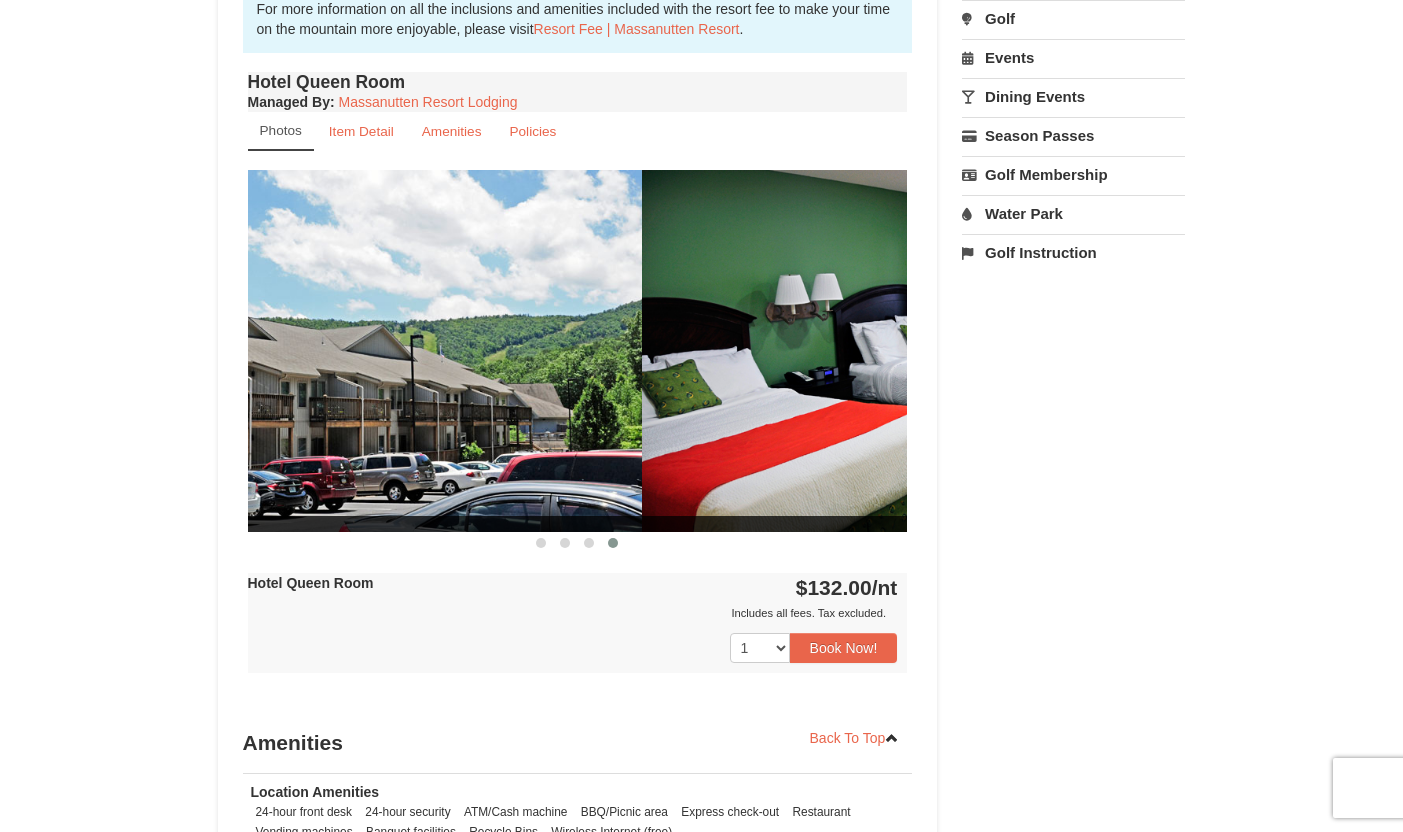 drag, startPoint x: 615, startPoint y: 435, endPoint x: 312, endPoint y: 458, distance: 303.87167 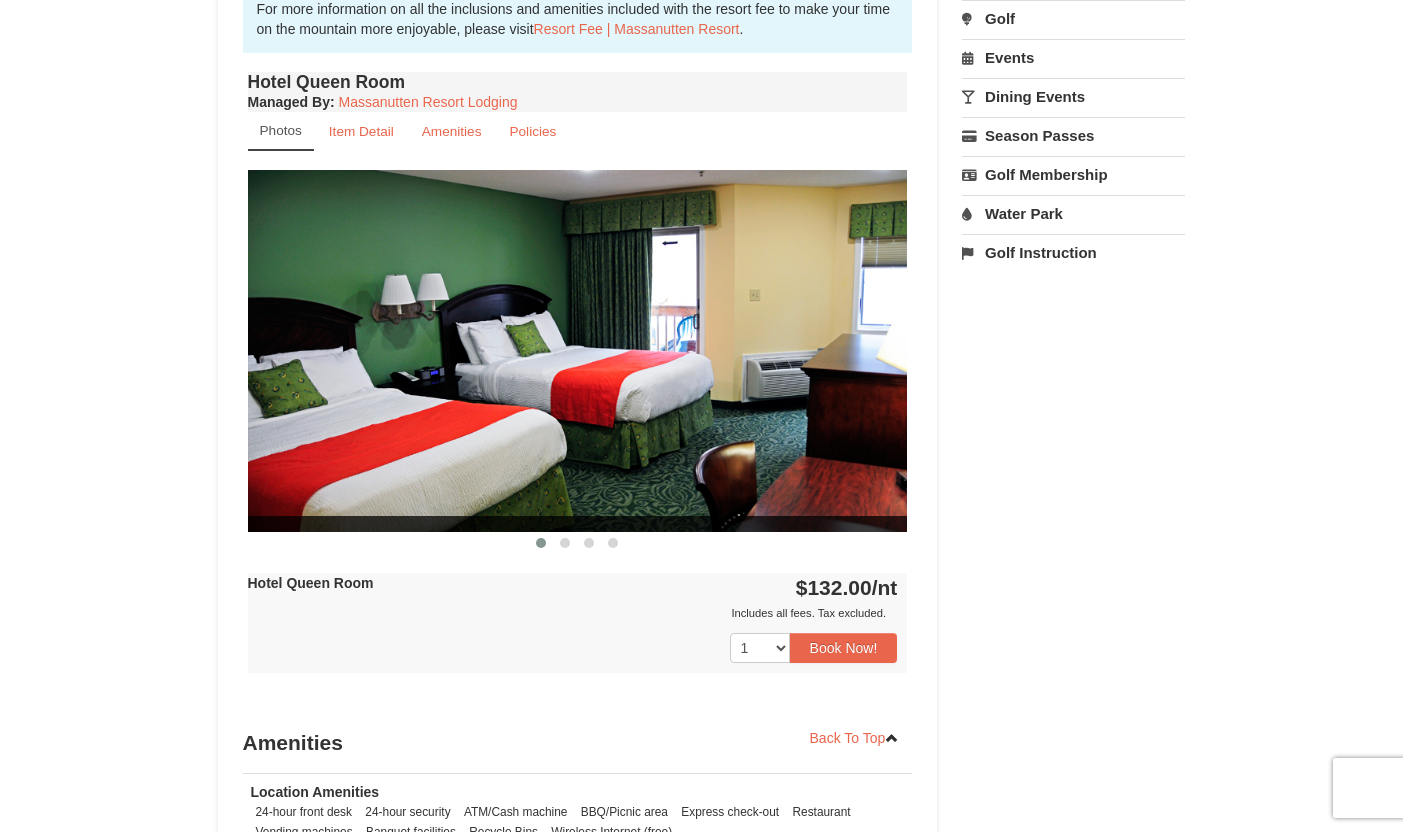 drag, startPoint x: 743, startPoint y: 346, endPoint x: 295, endPoint y: 405, distance: 451.86835 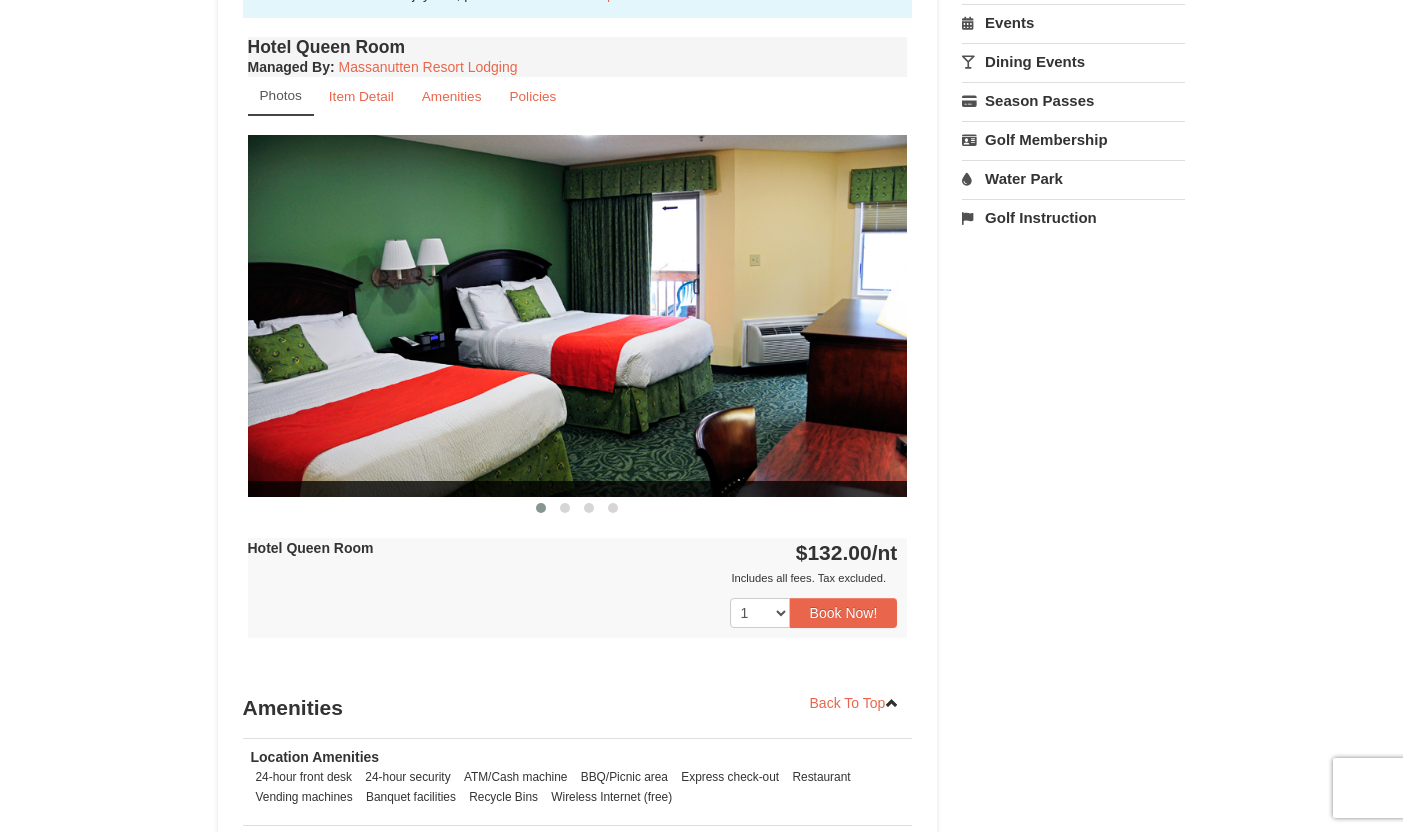 scroll, scrollTop: 723, scrollLeft: 0, axis: vertical 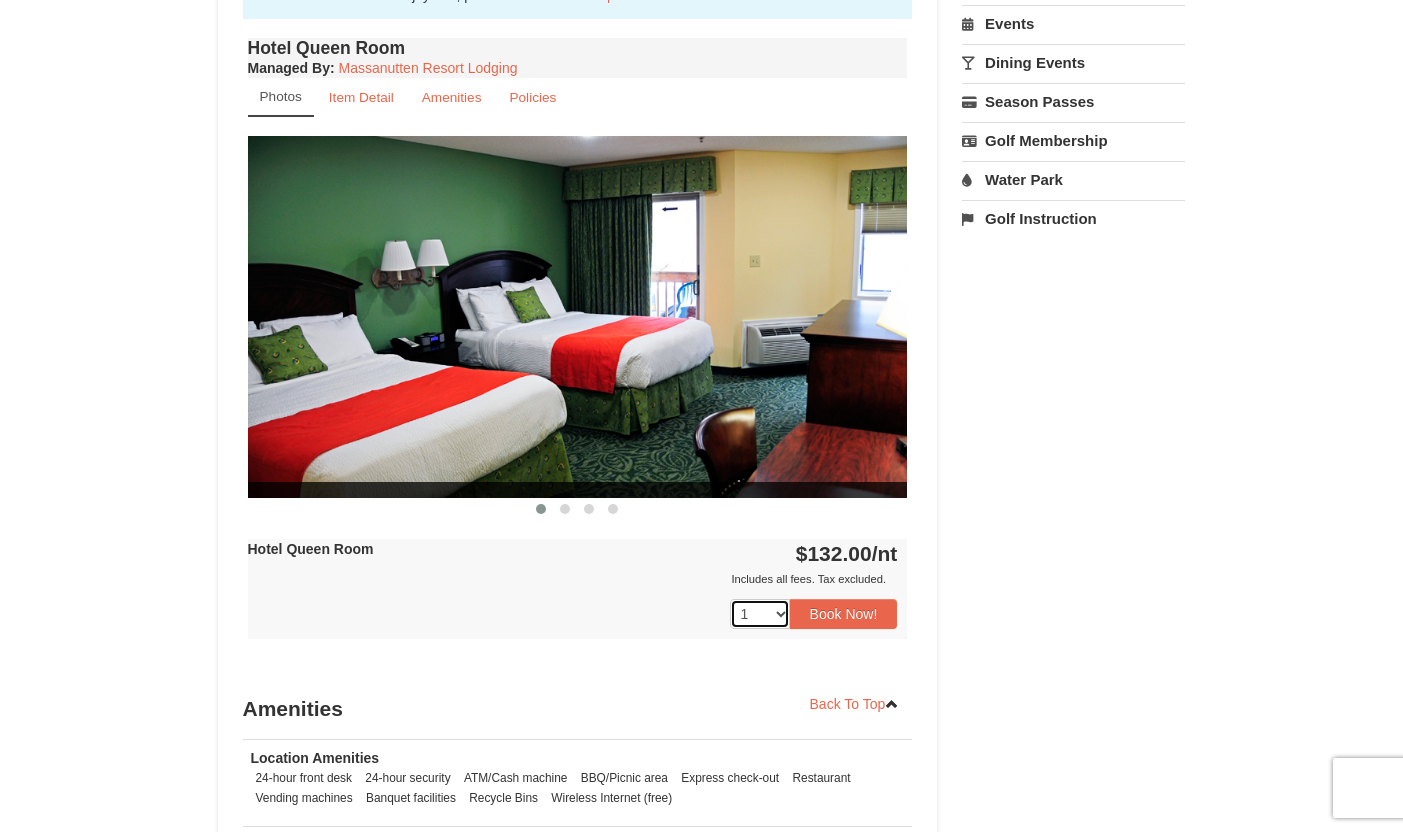 click on "1
2
3
4
5
6
7
8
9
10
11
12
13
14 15 16 17 18" at bounding box center [760, 614] 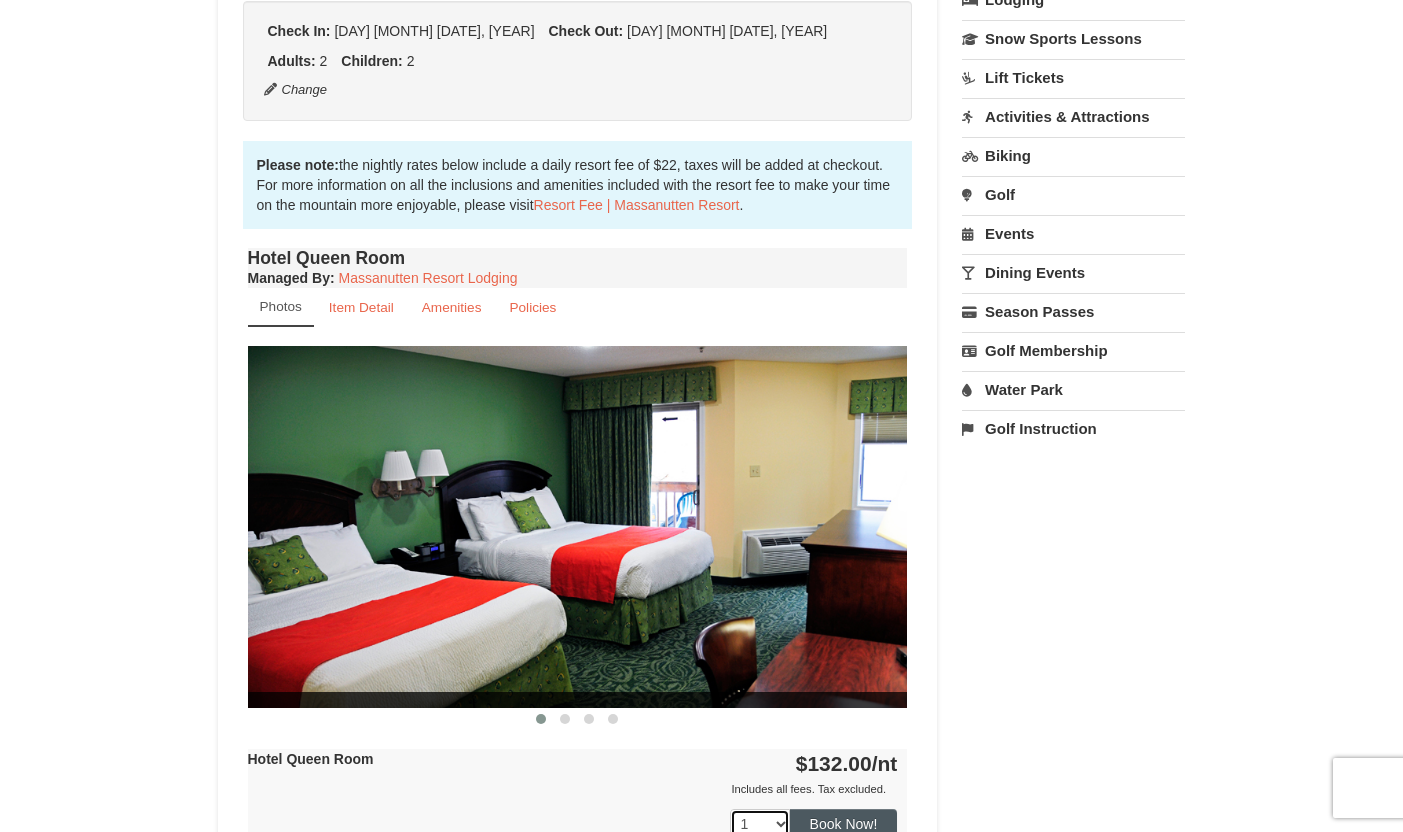 scroll, scrollTop: 666, scrollLeft: 0, axis: vertical 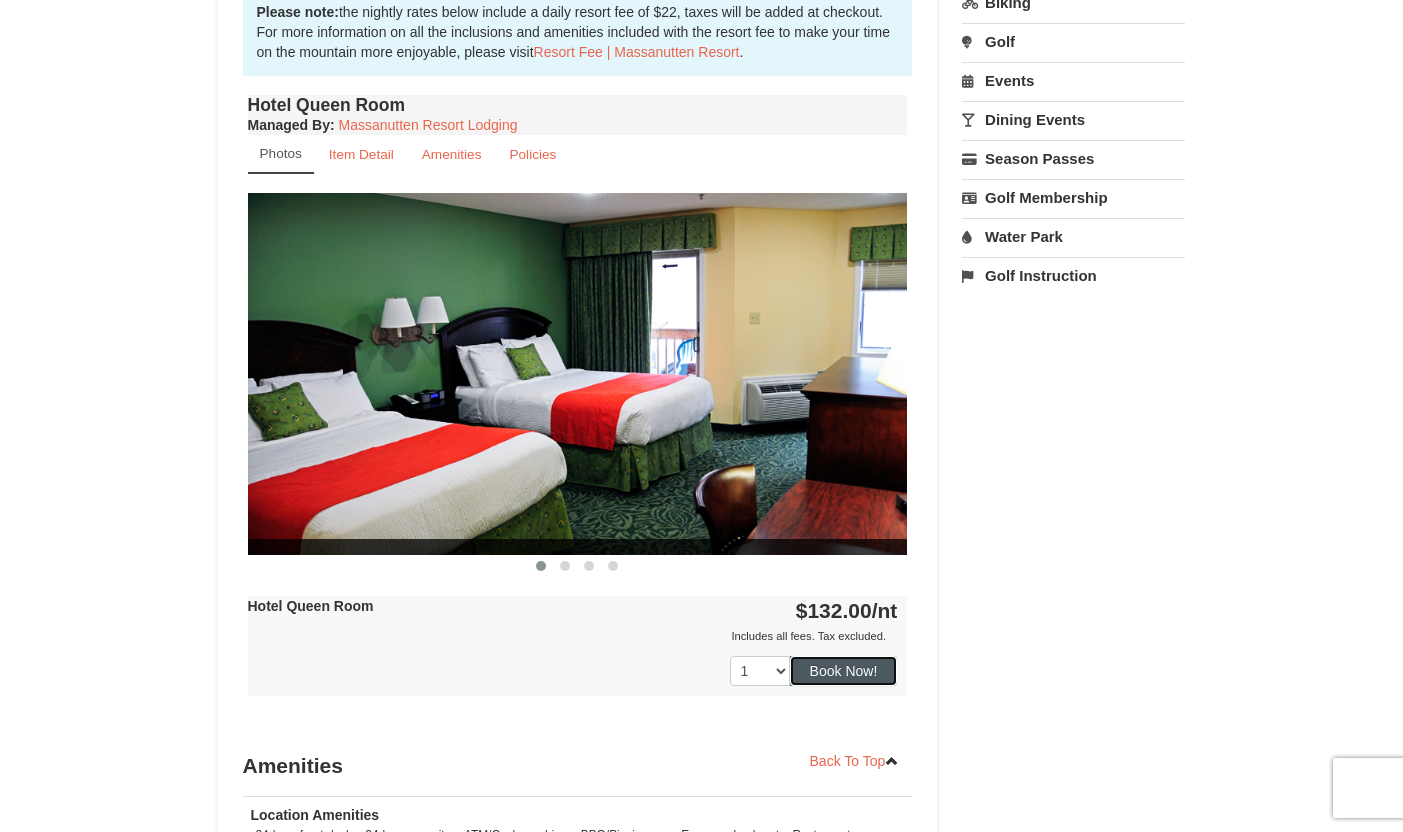 click on "Book Now!" at bounding box center (844, 671) 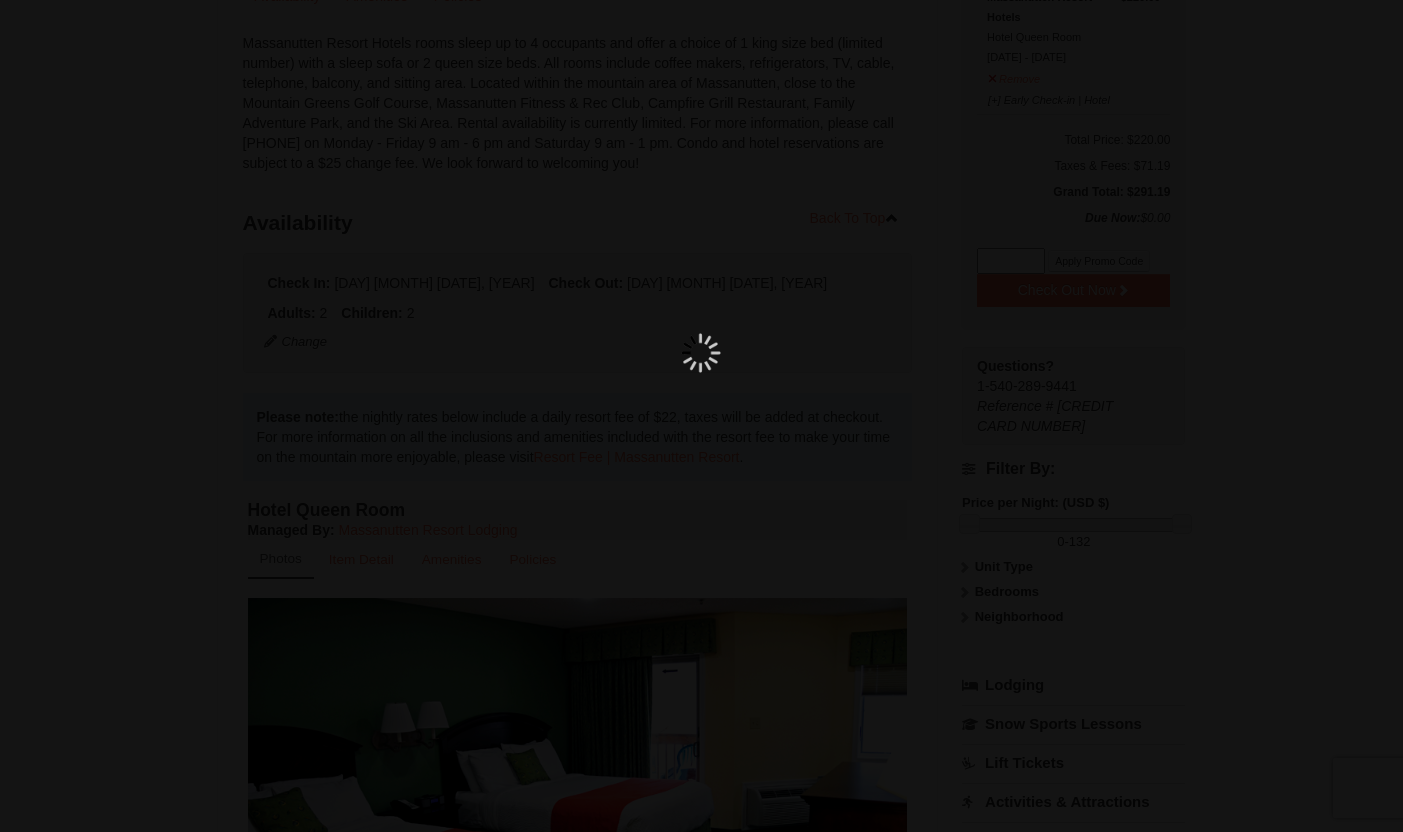 scroll, scrollTop: 195, scrollLeft: 0, axis: vertical 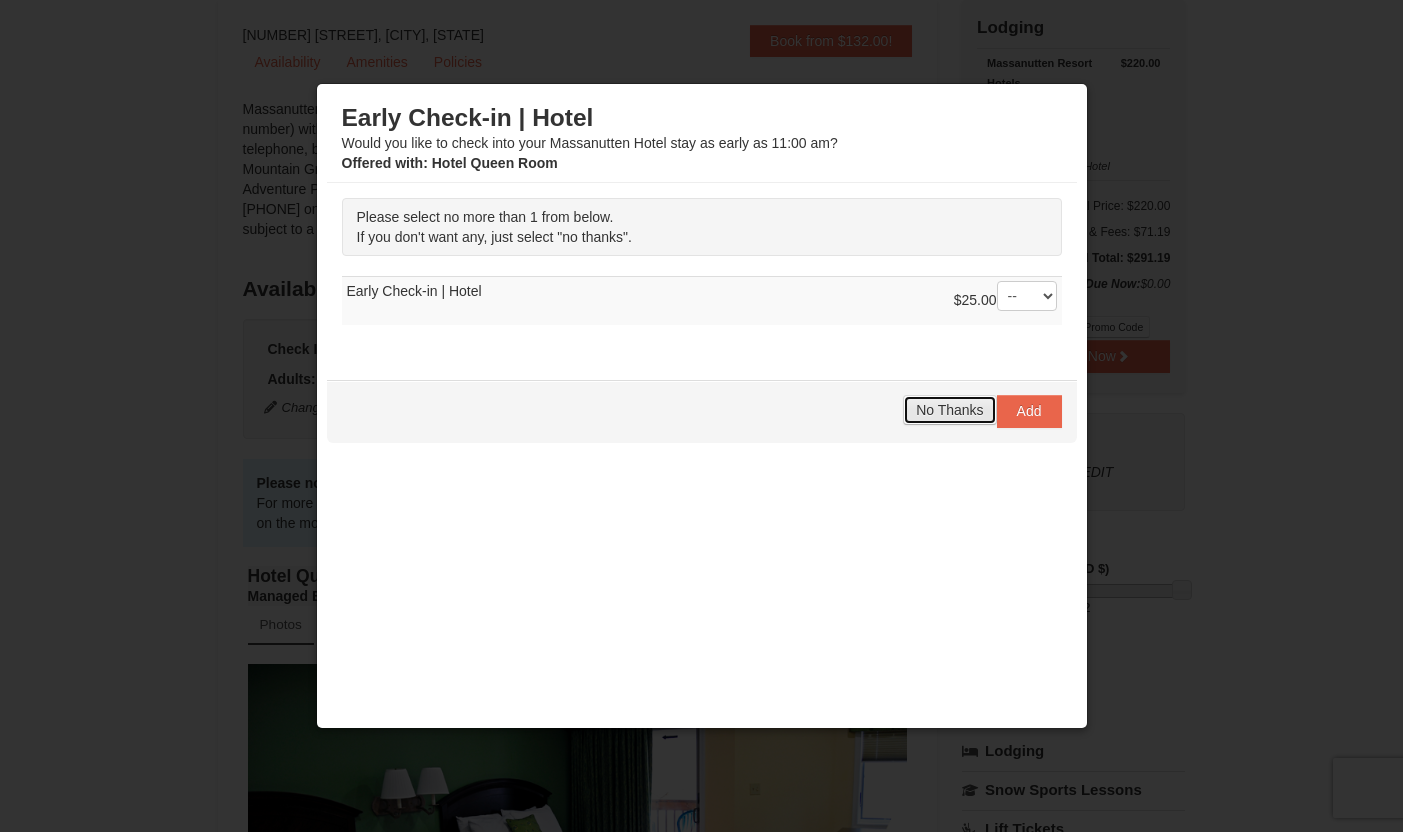 click on "No Thanks" at bounding box center [949, 410] 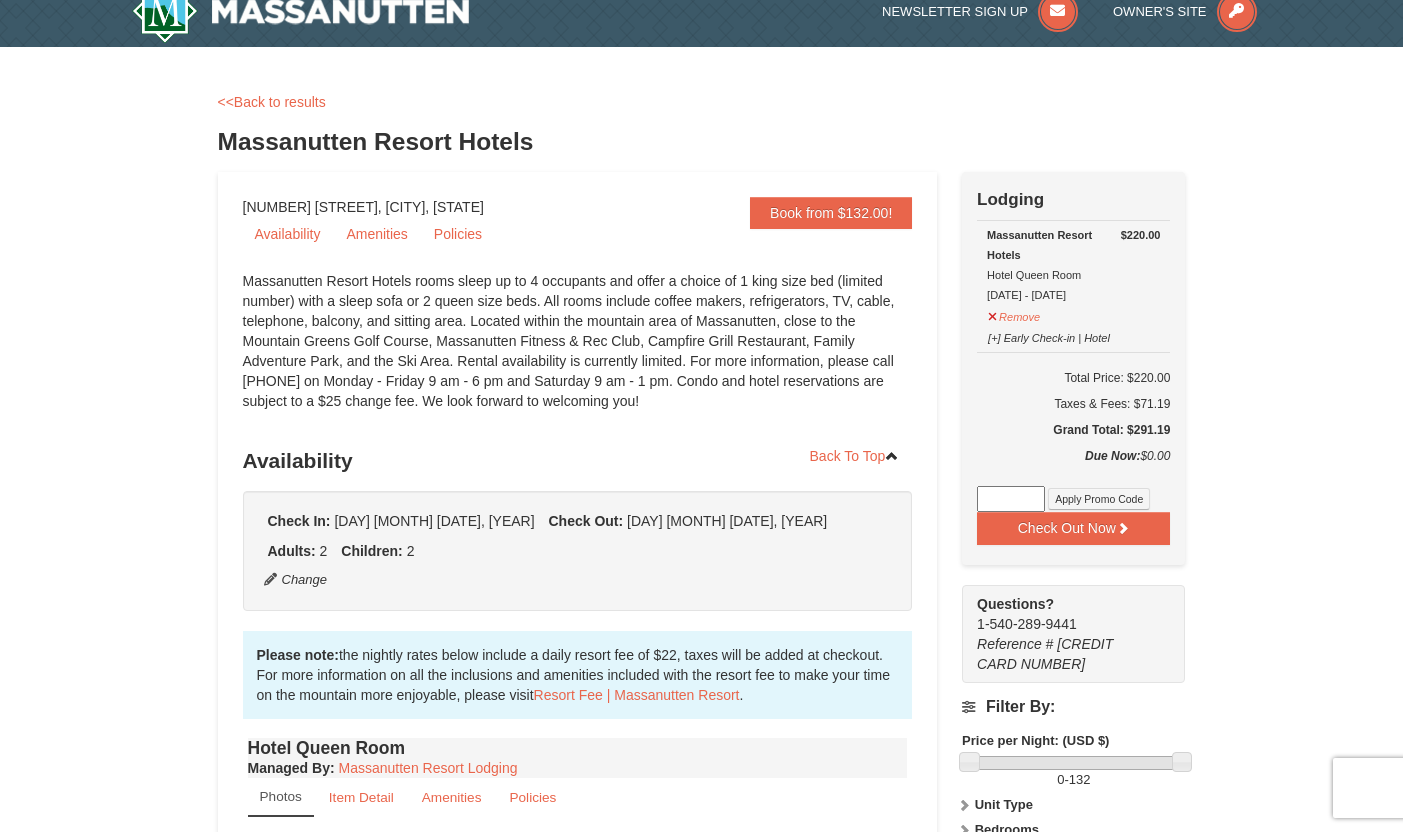 scroll, scrollTop: 0, scrollLeft: 0, axis: both 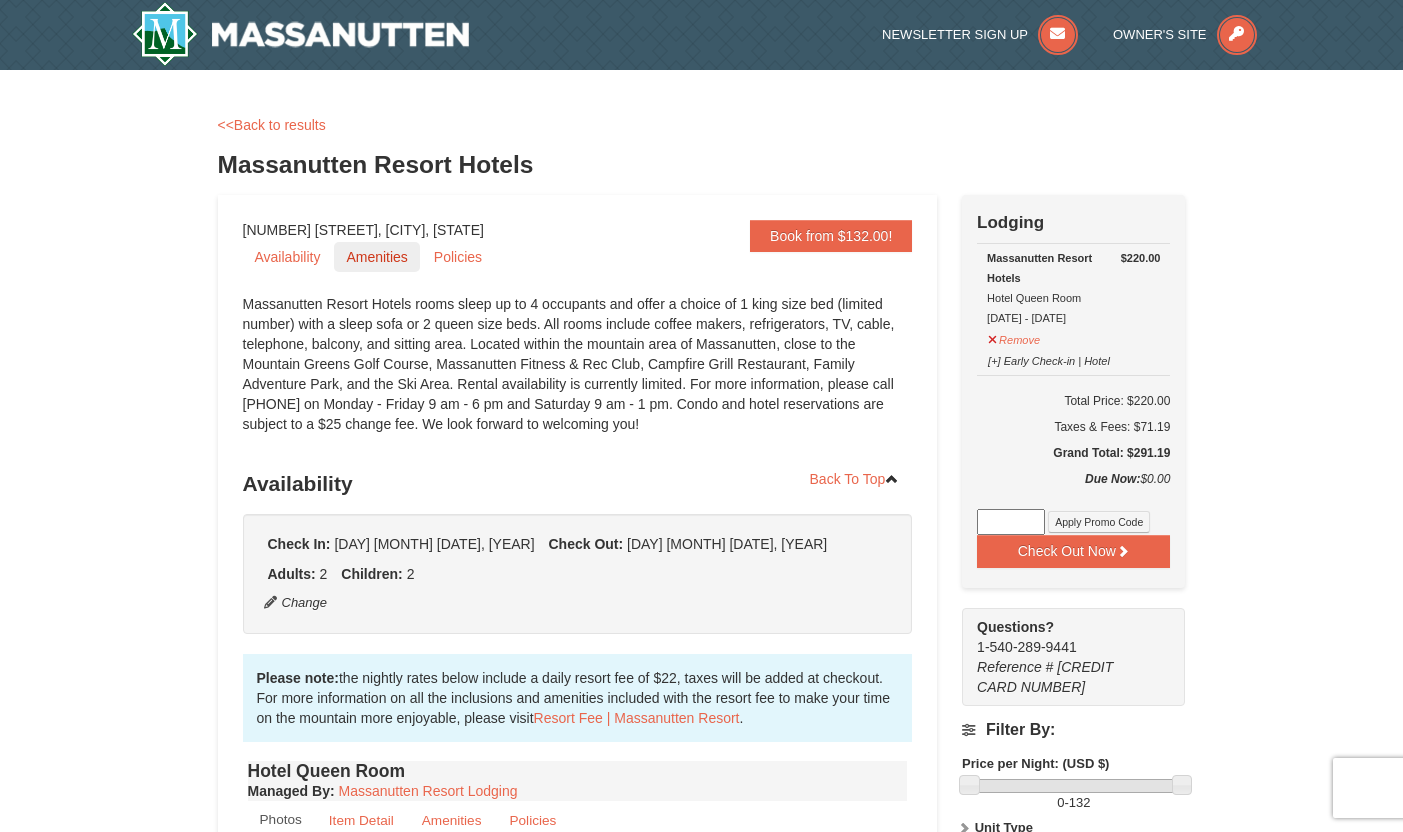click on "Amenities" at bounding box center (376, 257) 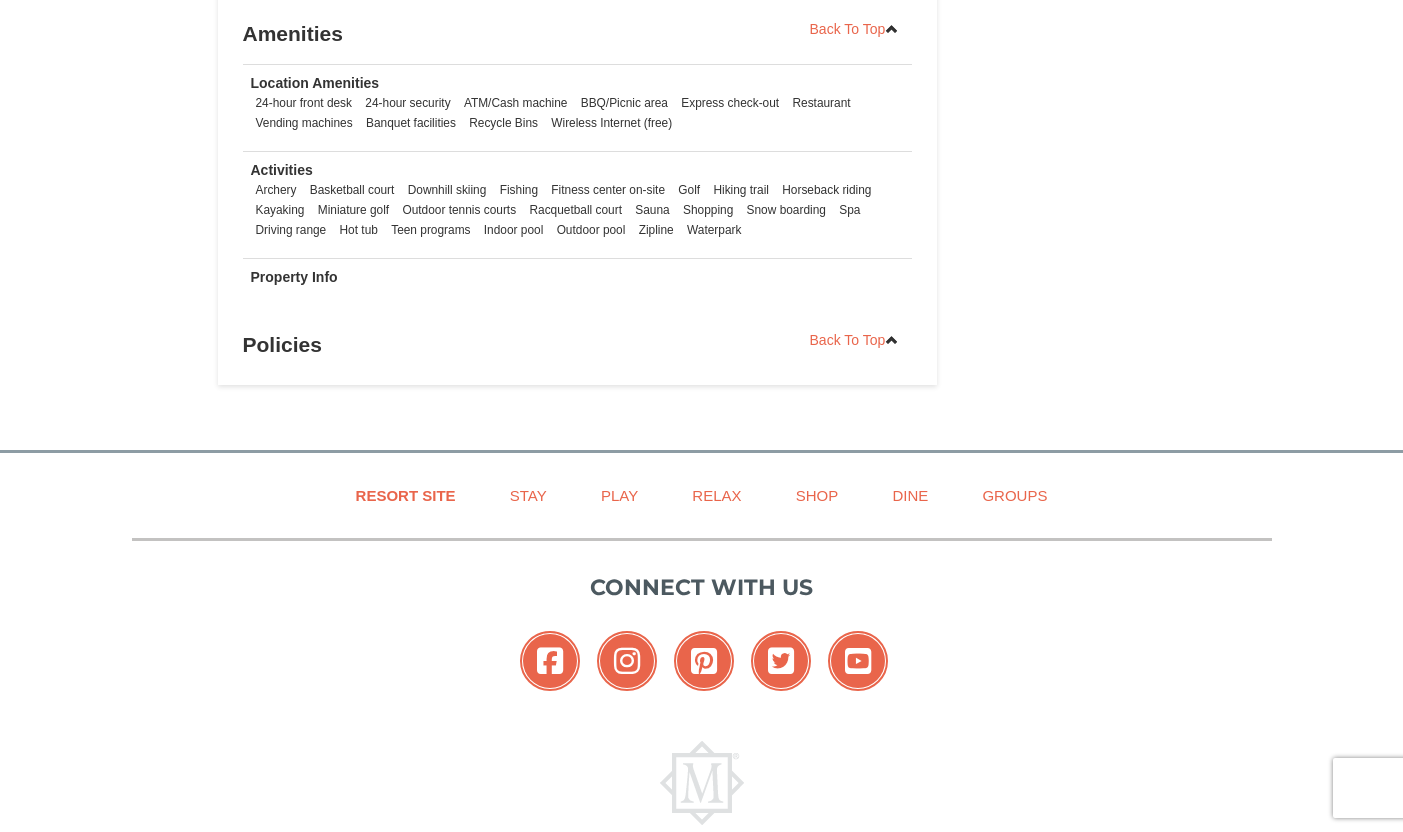 scroll, scrollTop: 1411, scrollLeft: 0, axis: vertical 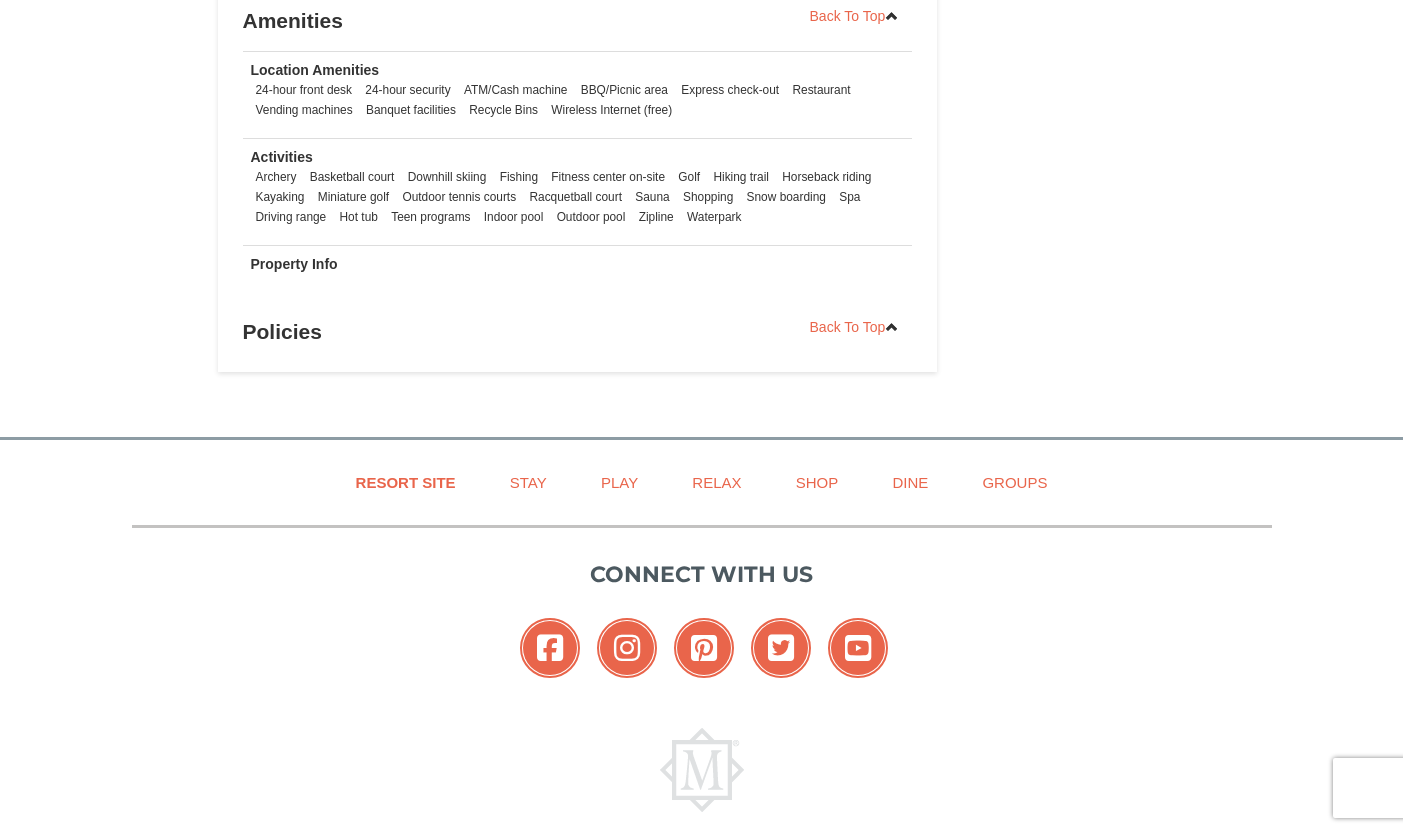 click on "Activities
Archery
Basketball court
Downhill skiing
Fishing
Fitness center on-site
Golf
Hiking trail
Horseback riding
Kayaking
Miniature golf
Outdoor tennis courts
Racquetball court Sauna Shopping Snow boarding Spa" at bounding box center [578, 192] 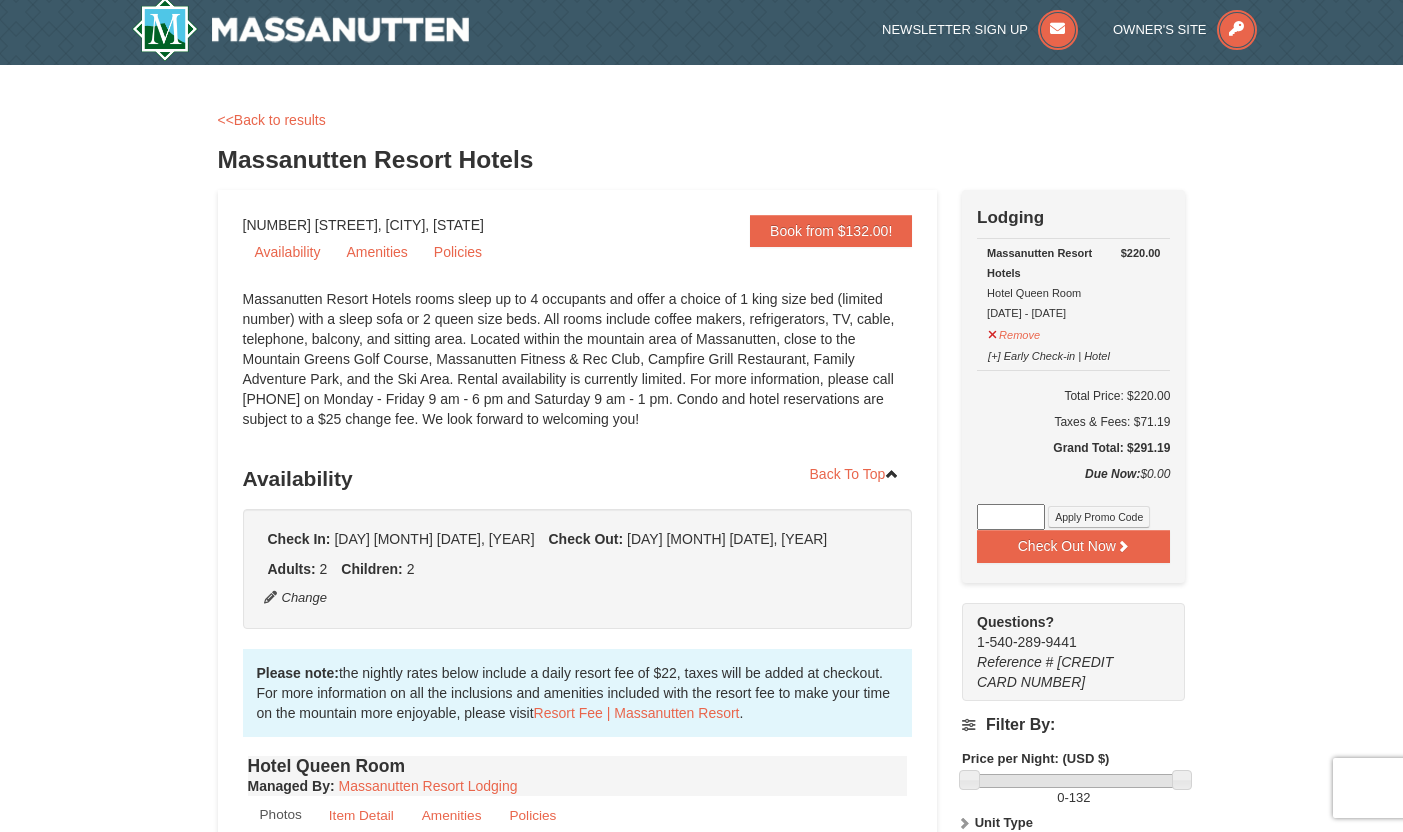 scroll, scrollTop: 0, scrollLeft: 0, axis: both 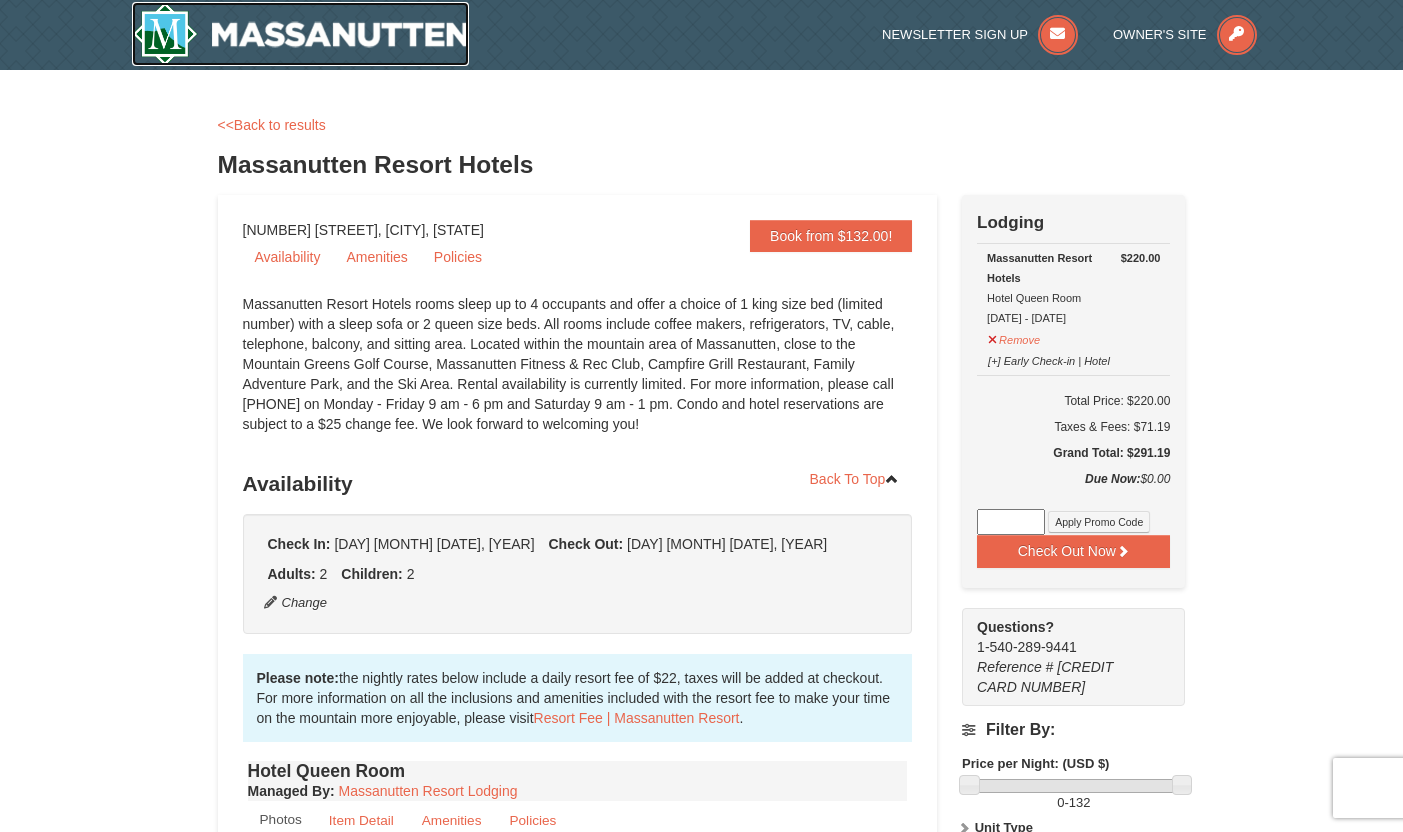 click at bounding box center (301, 34) 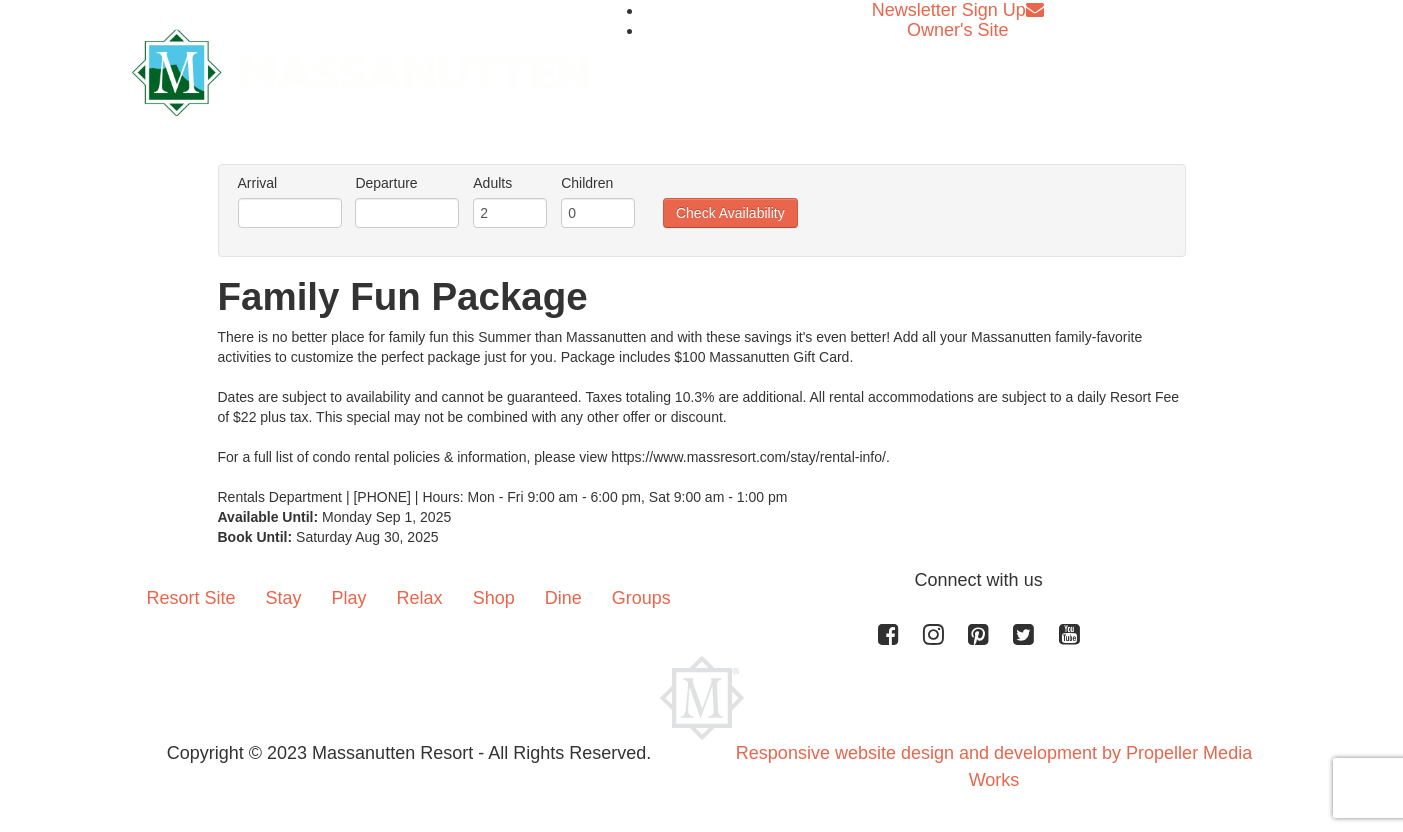 scroll, scrollTop: 0, scrollLeft: 0, axis: both 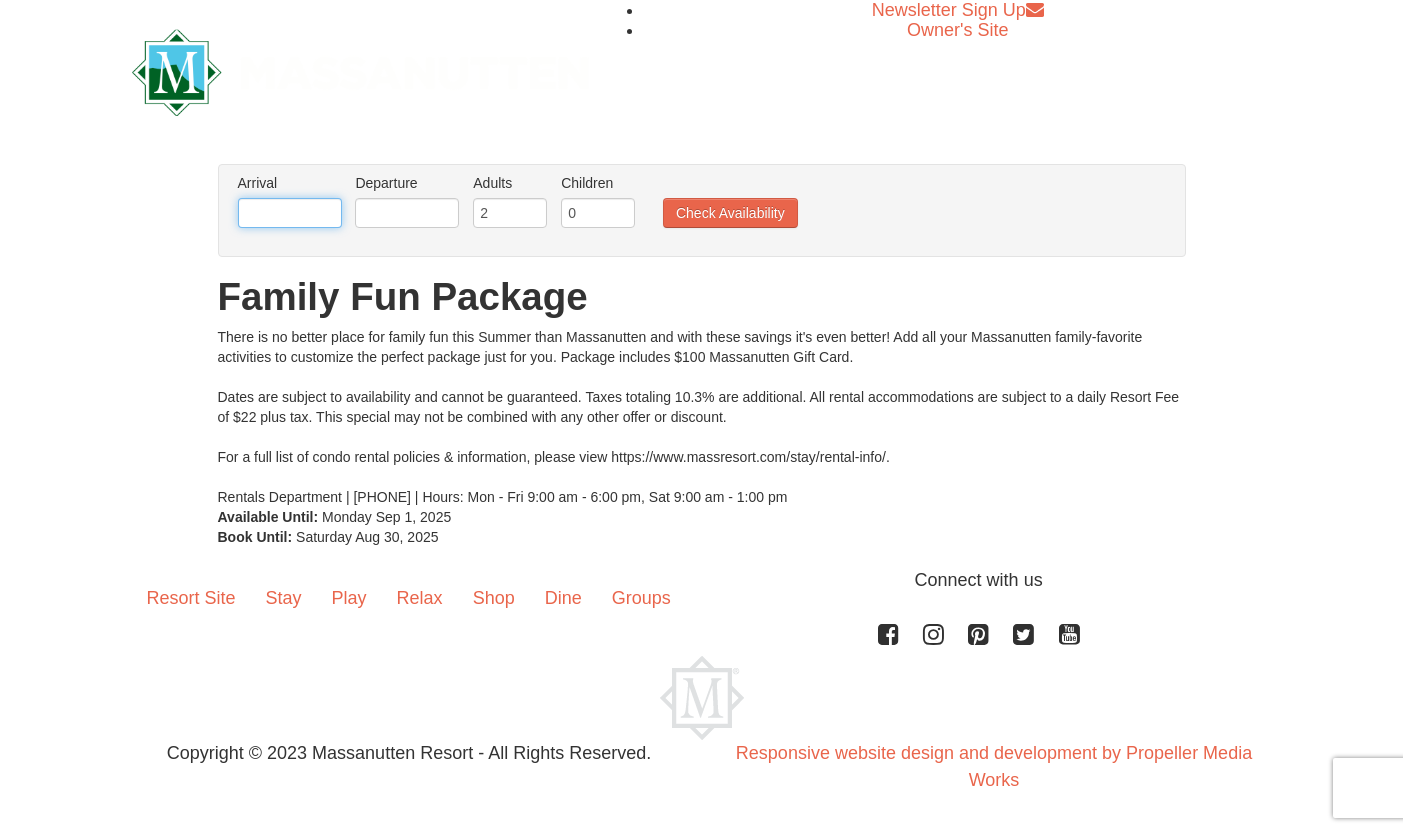 click at bounding box center (290, 213) 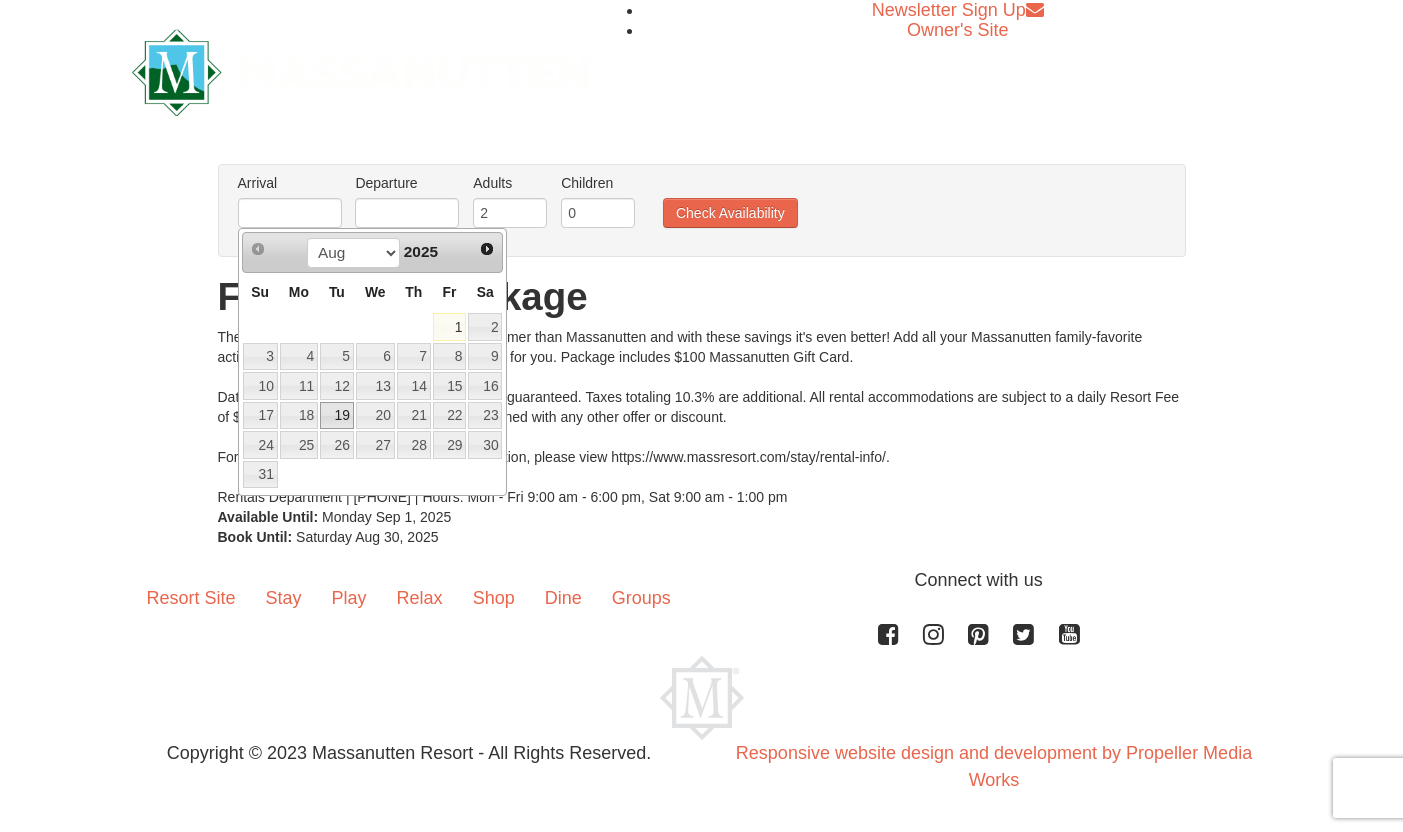 click on "19" at bounding box center (337, 416) 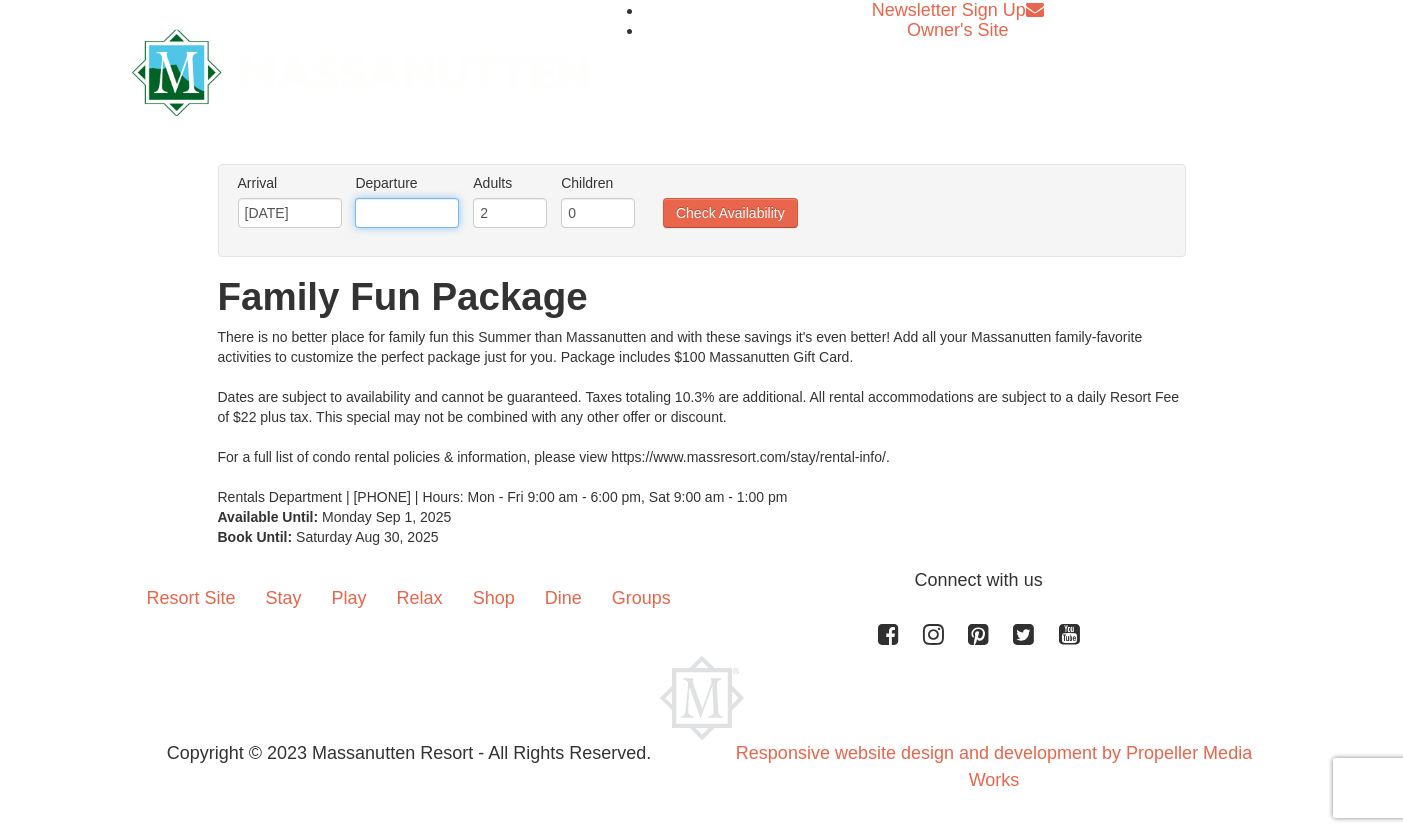 click at bounding box center [407, 213] 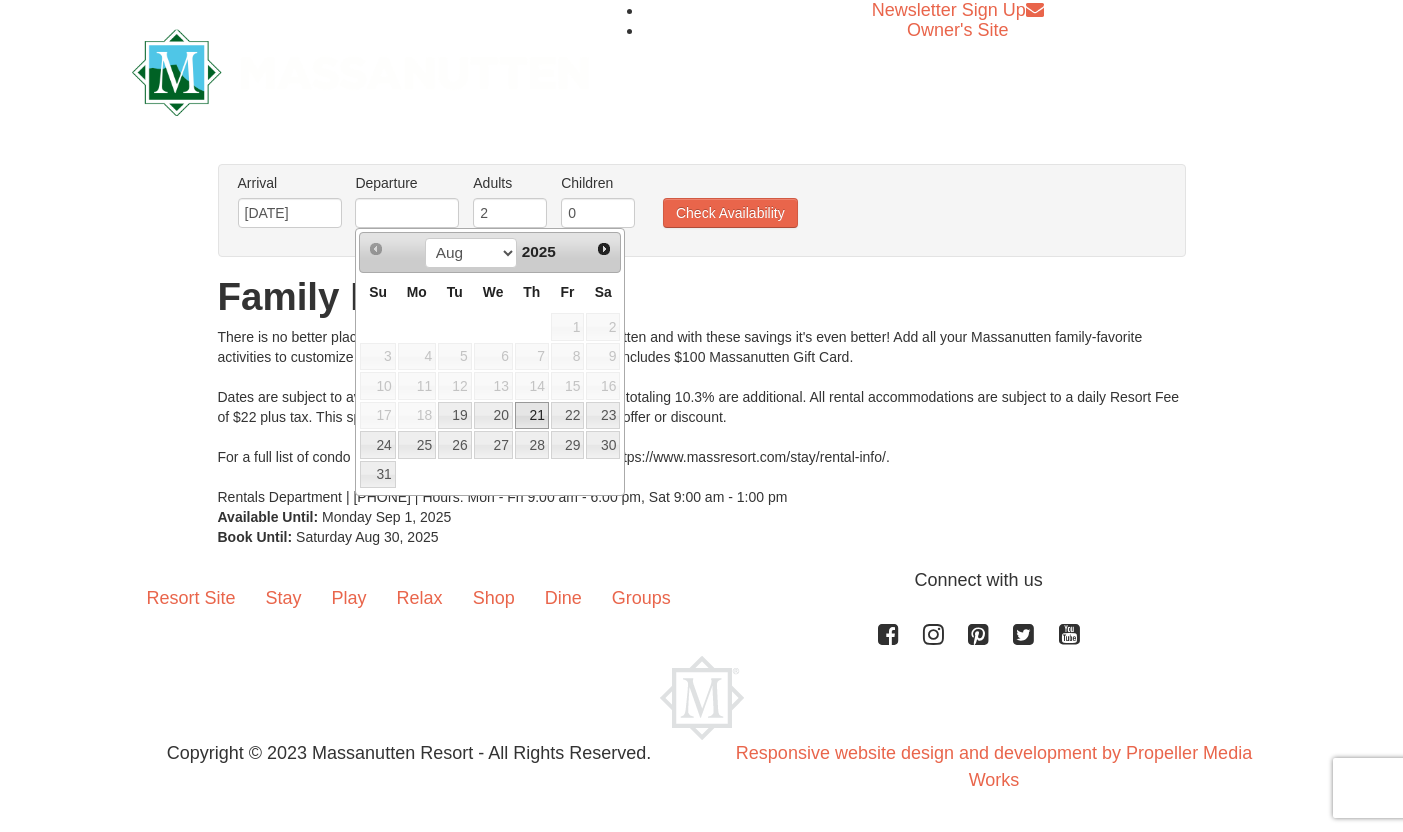 click on "21" at bounding box center (532, 416) 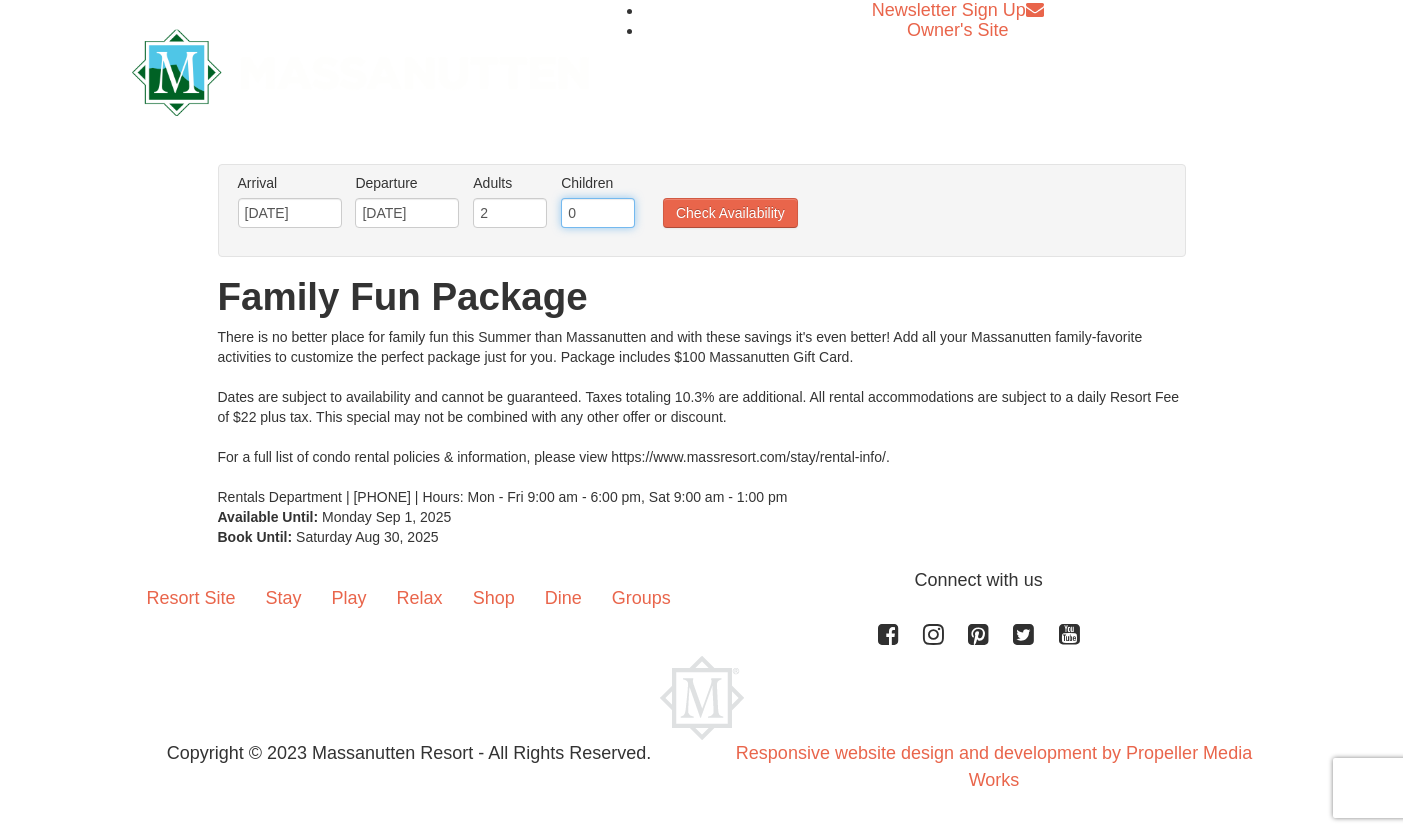 click on "0" at bounding box center [598, 213] 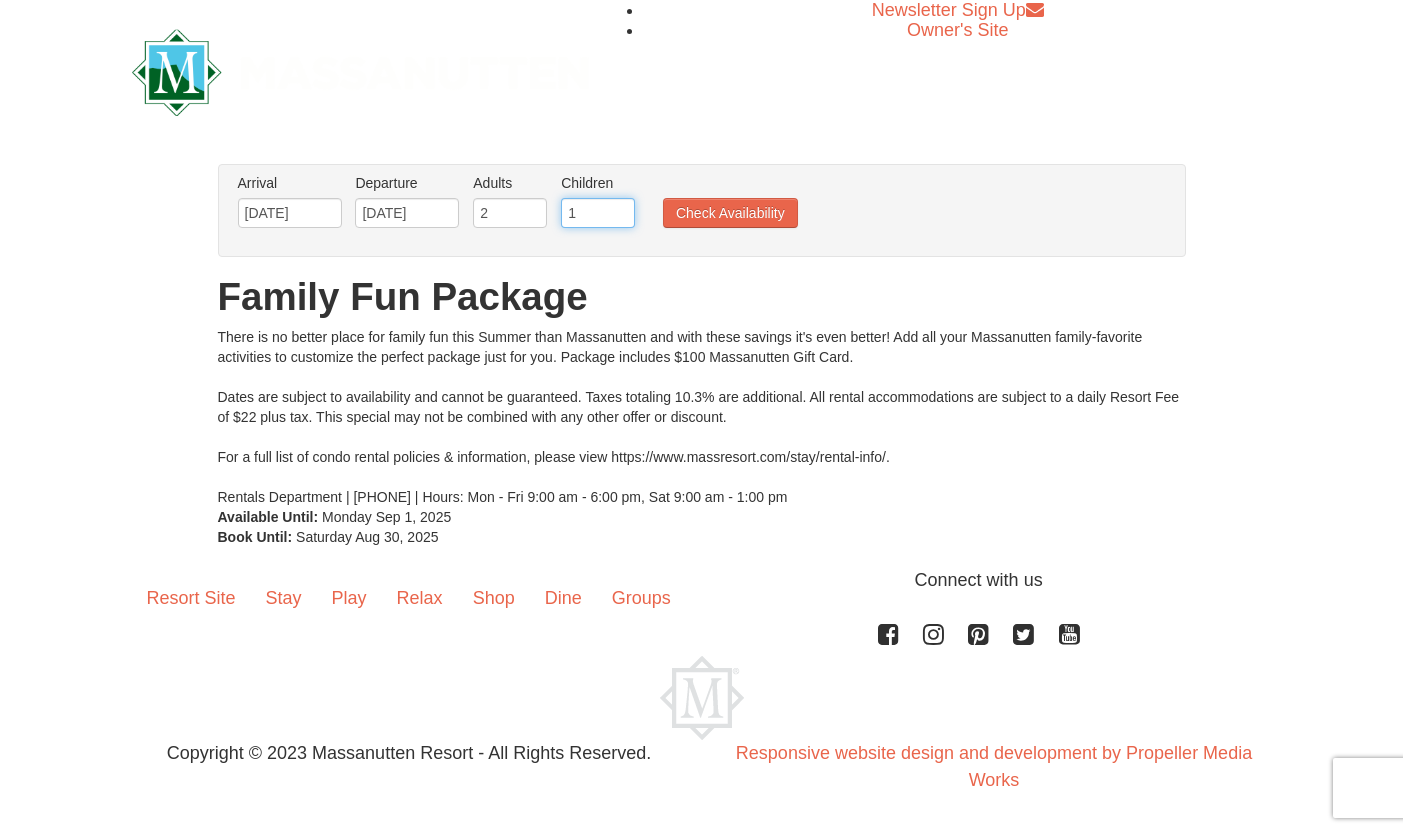 click on "1" at bounding box center (598, 213) 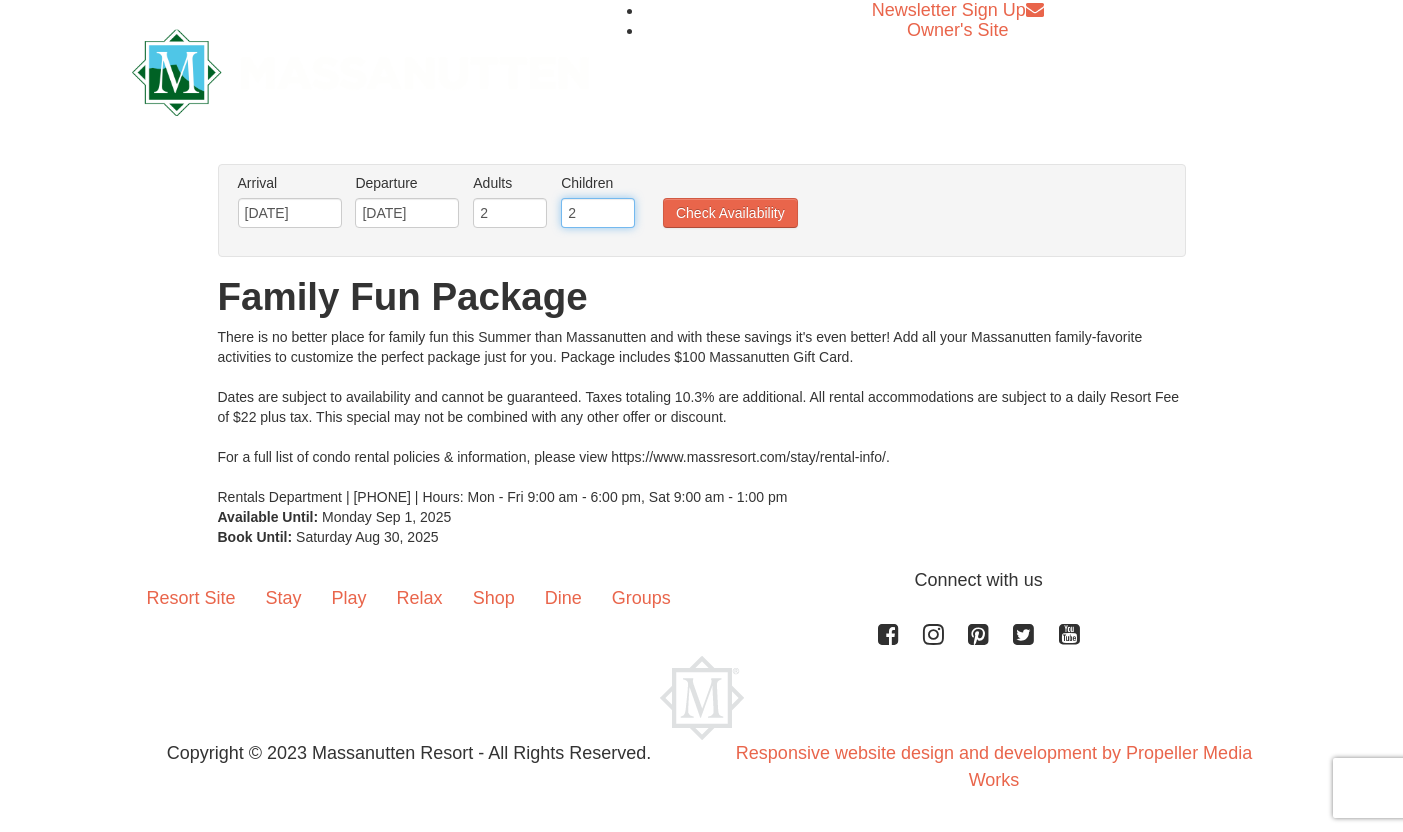 type on "2" 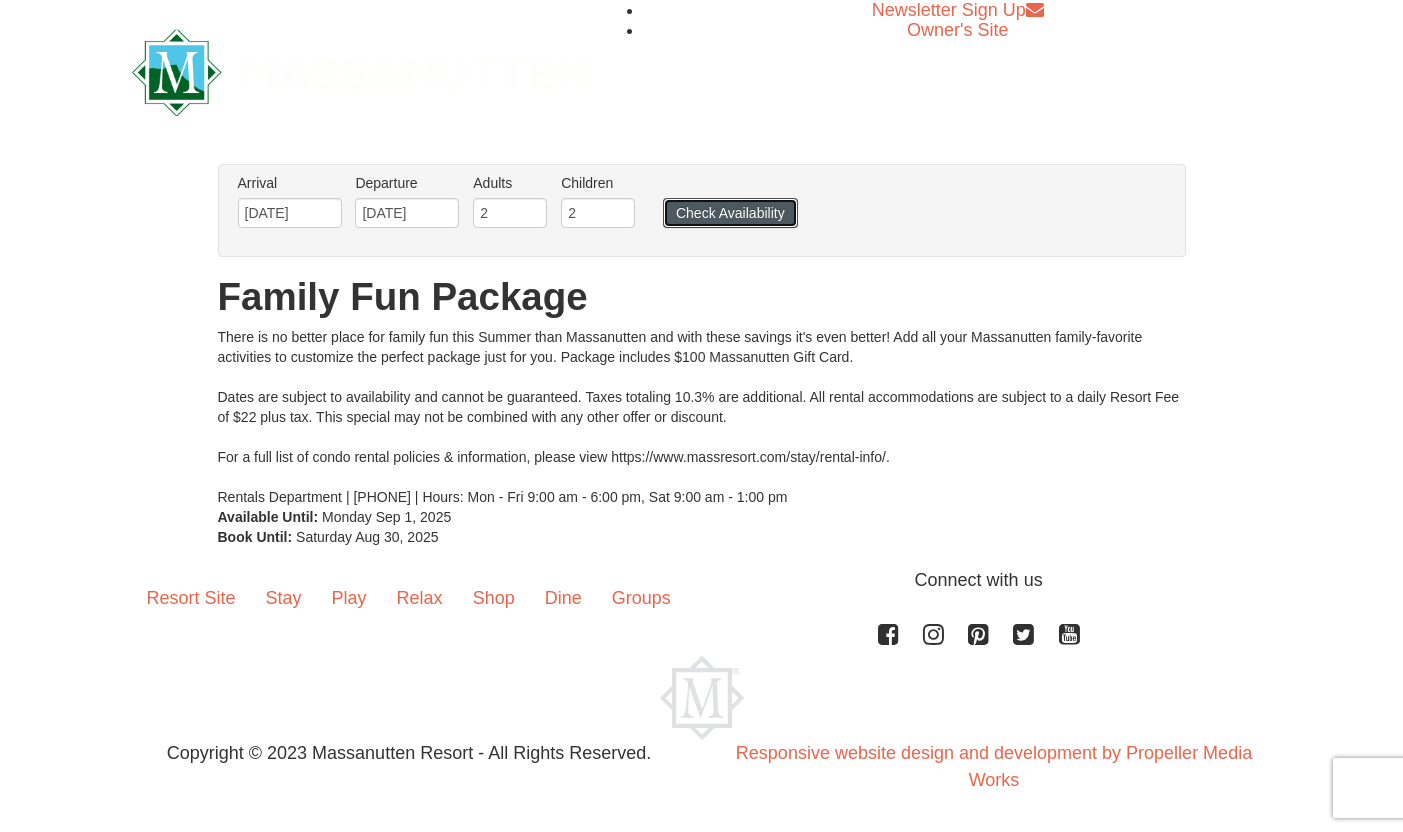 click on "Check Availability" at bounding box center (730, 213) 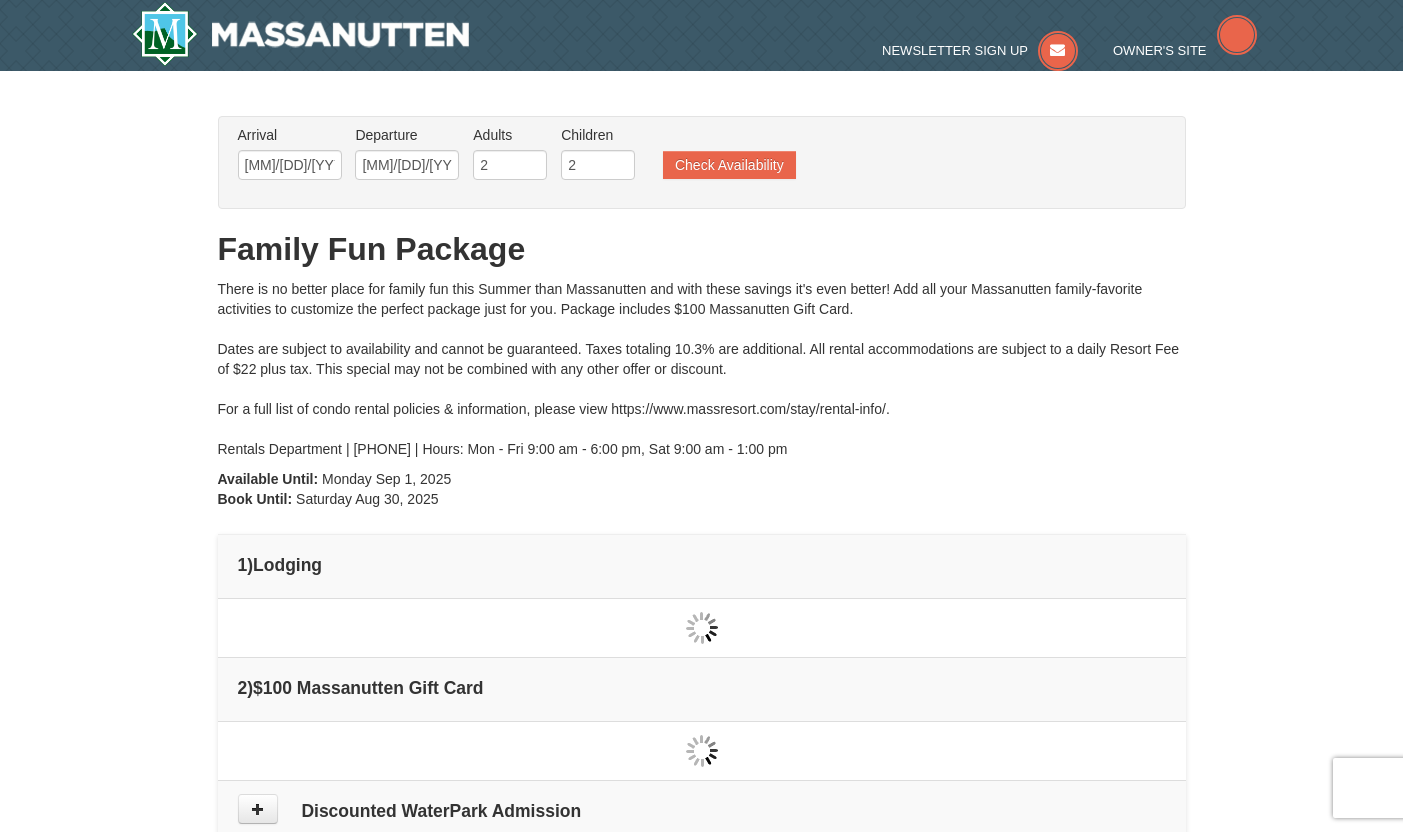 scroll, scrollTop: 0, scrollLeft: 0, axis: both 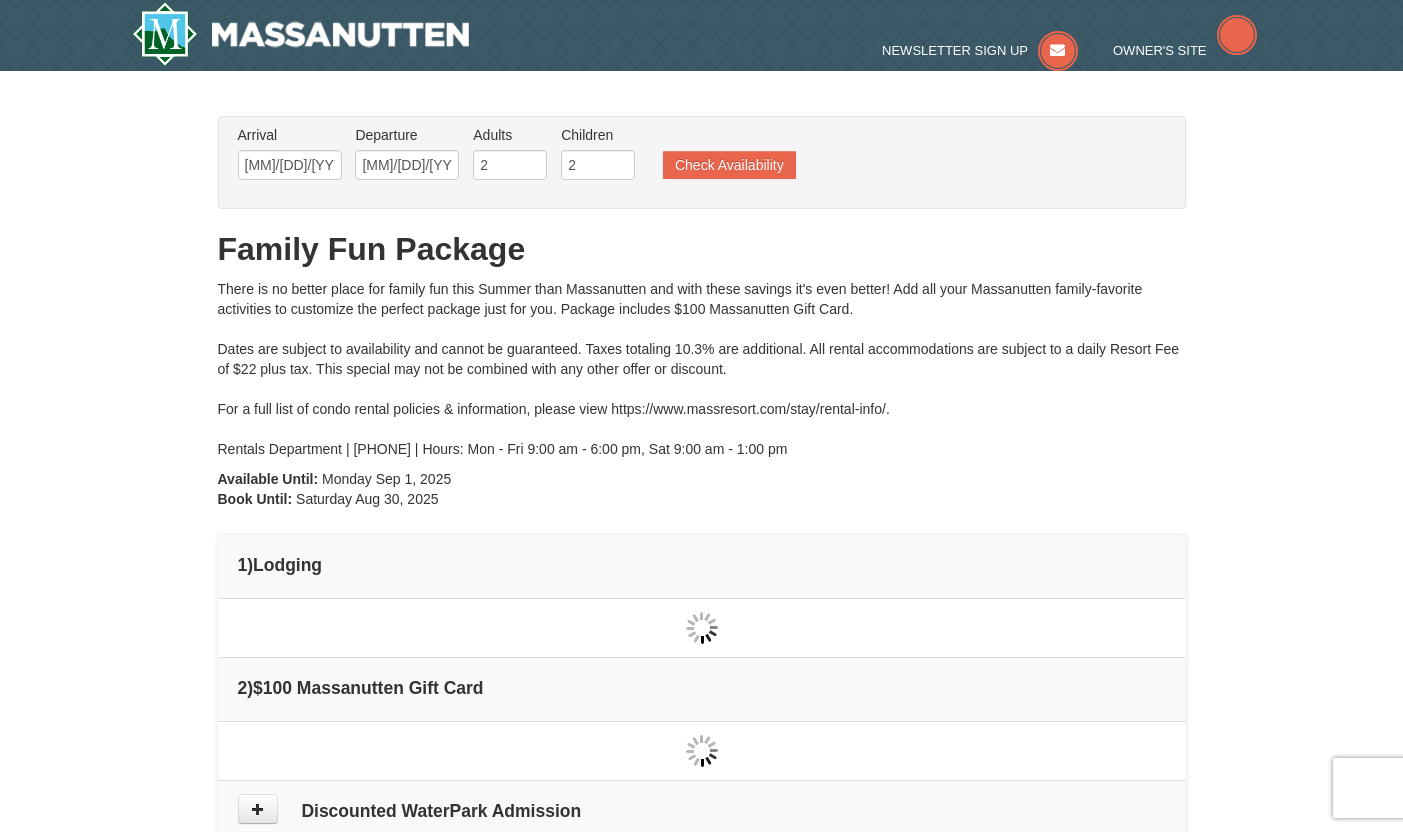 type on "[MM]/[DD]/[YYYY]" 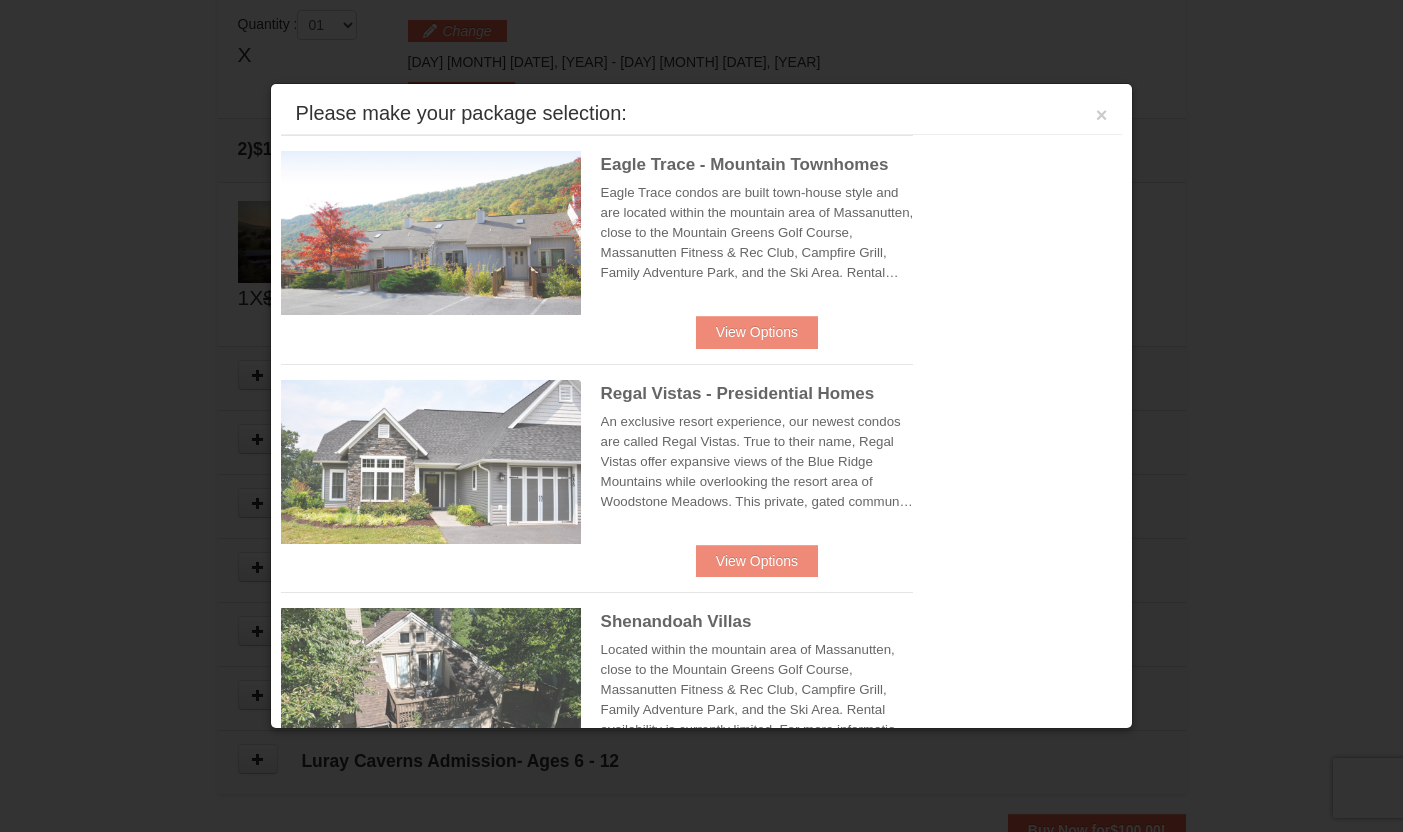 scroll, scrollTop: 611, scrollLeft: 0, axis: vertical 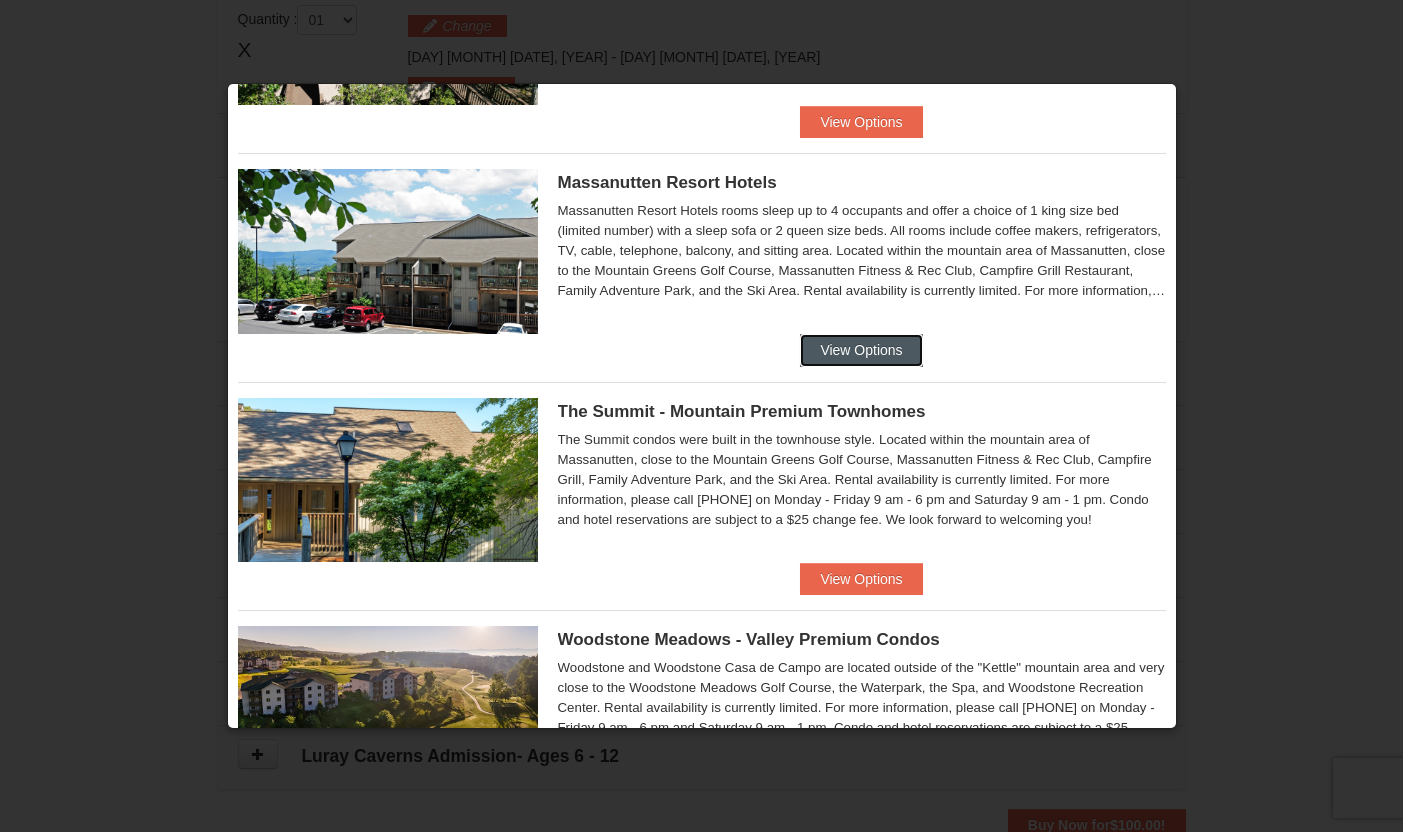 click on "View Options" at bounding box center (861, 350) 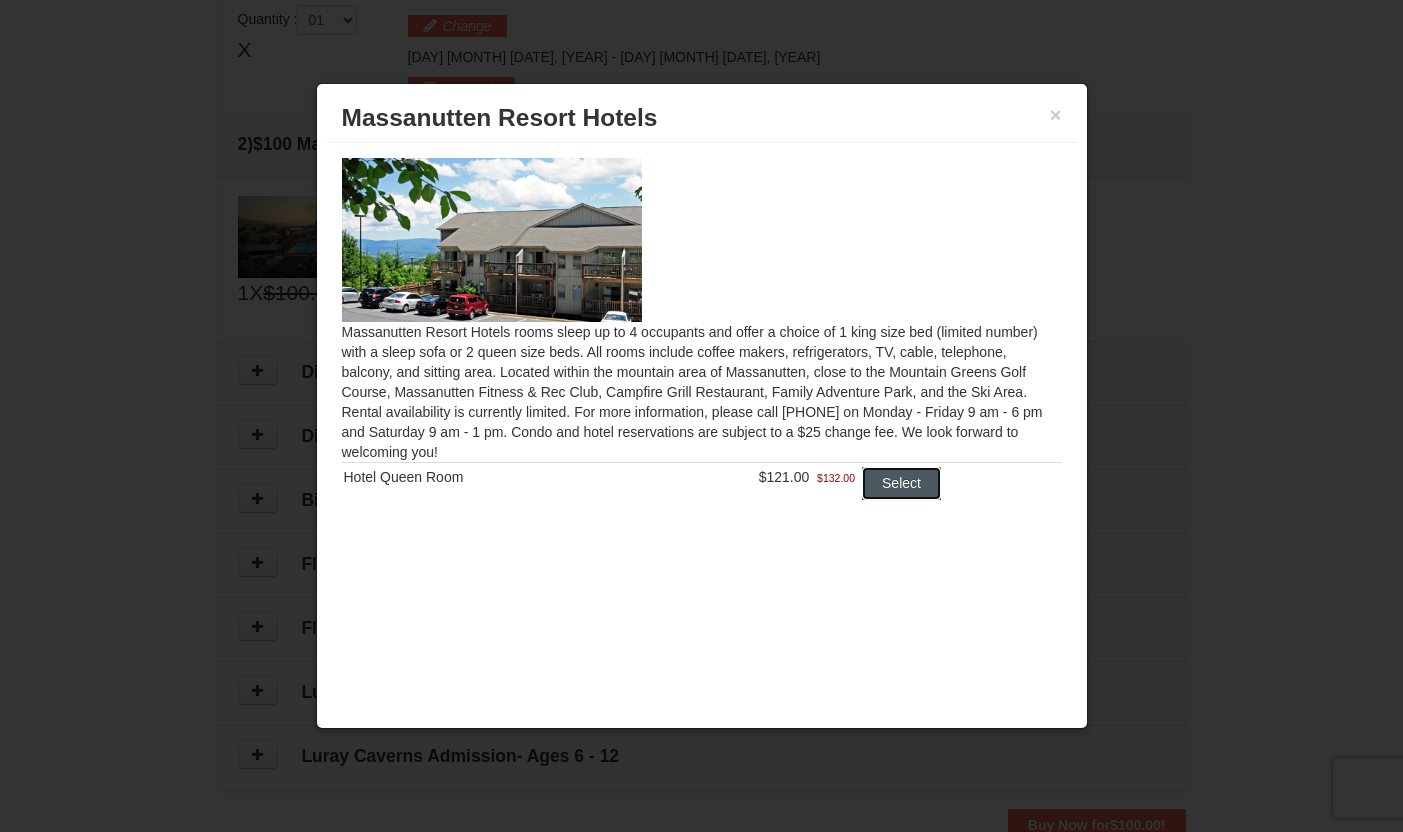 click on "Select" at bounding box center (901, 483) 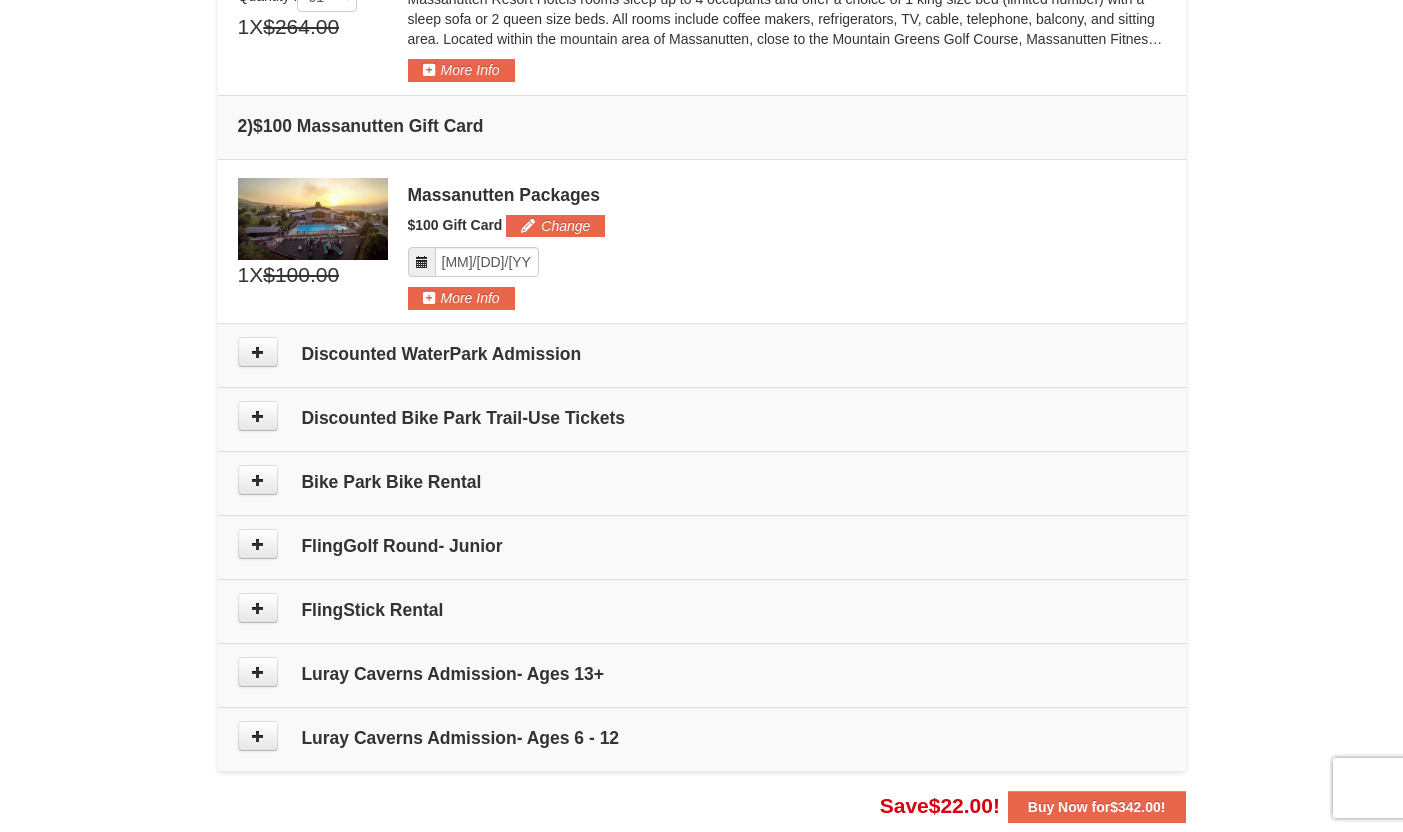 scroll, scrollTop: 736, scrollLeft: 0, axis: vertical 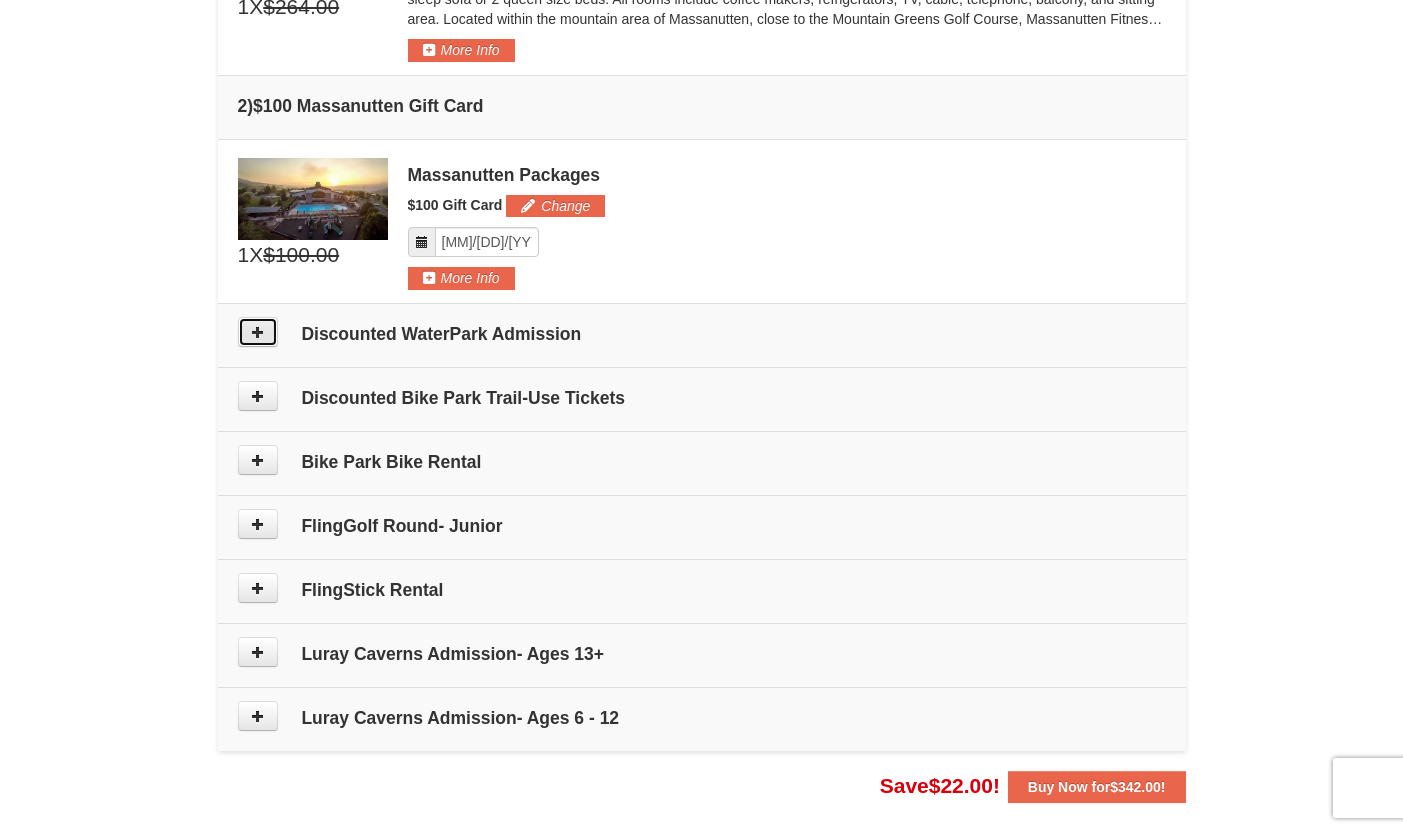 click at bounding box center (258, 332) 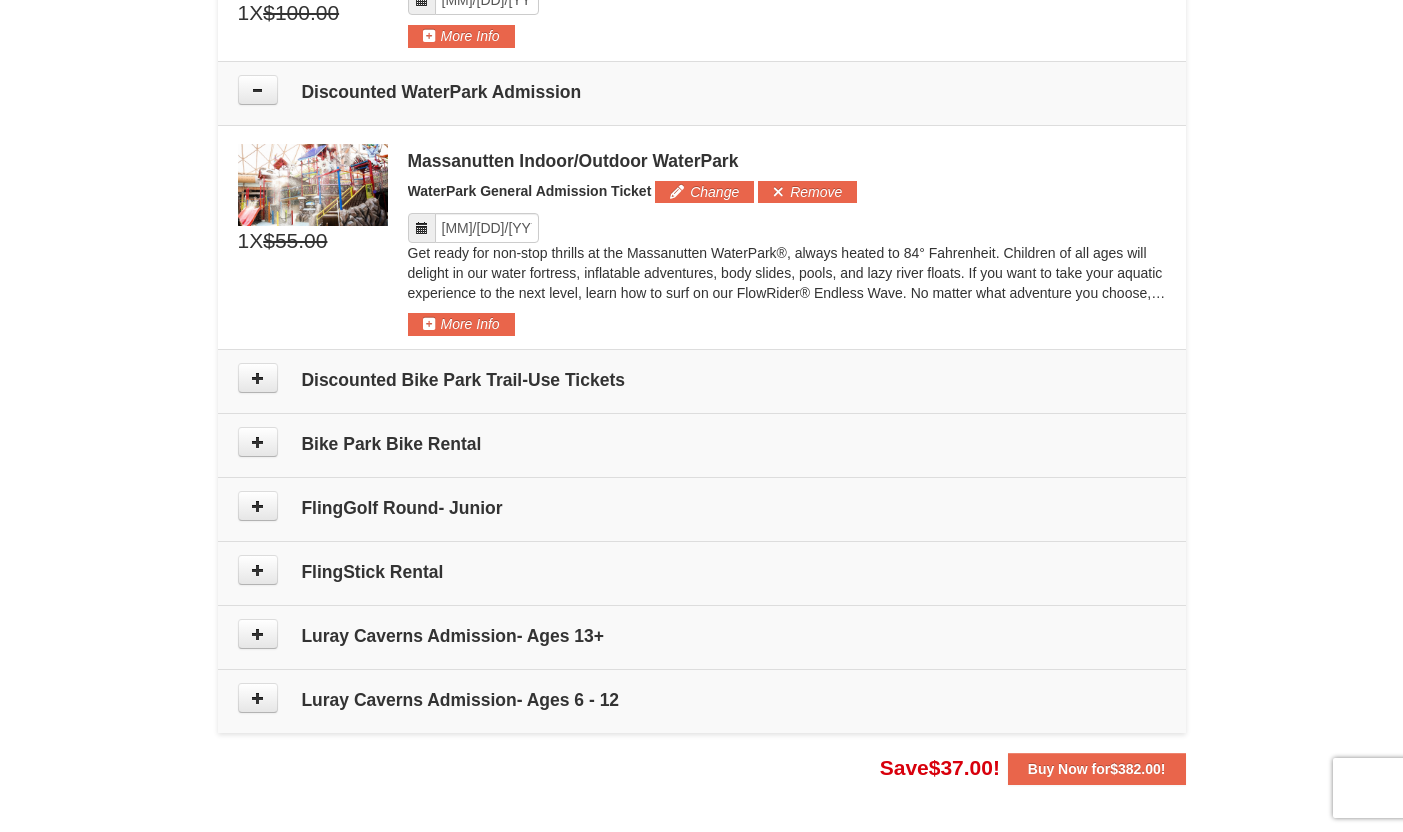 scroll, scrollTop: 971, scrollLeft: 0, axis: vertical 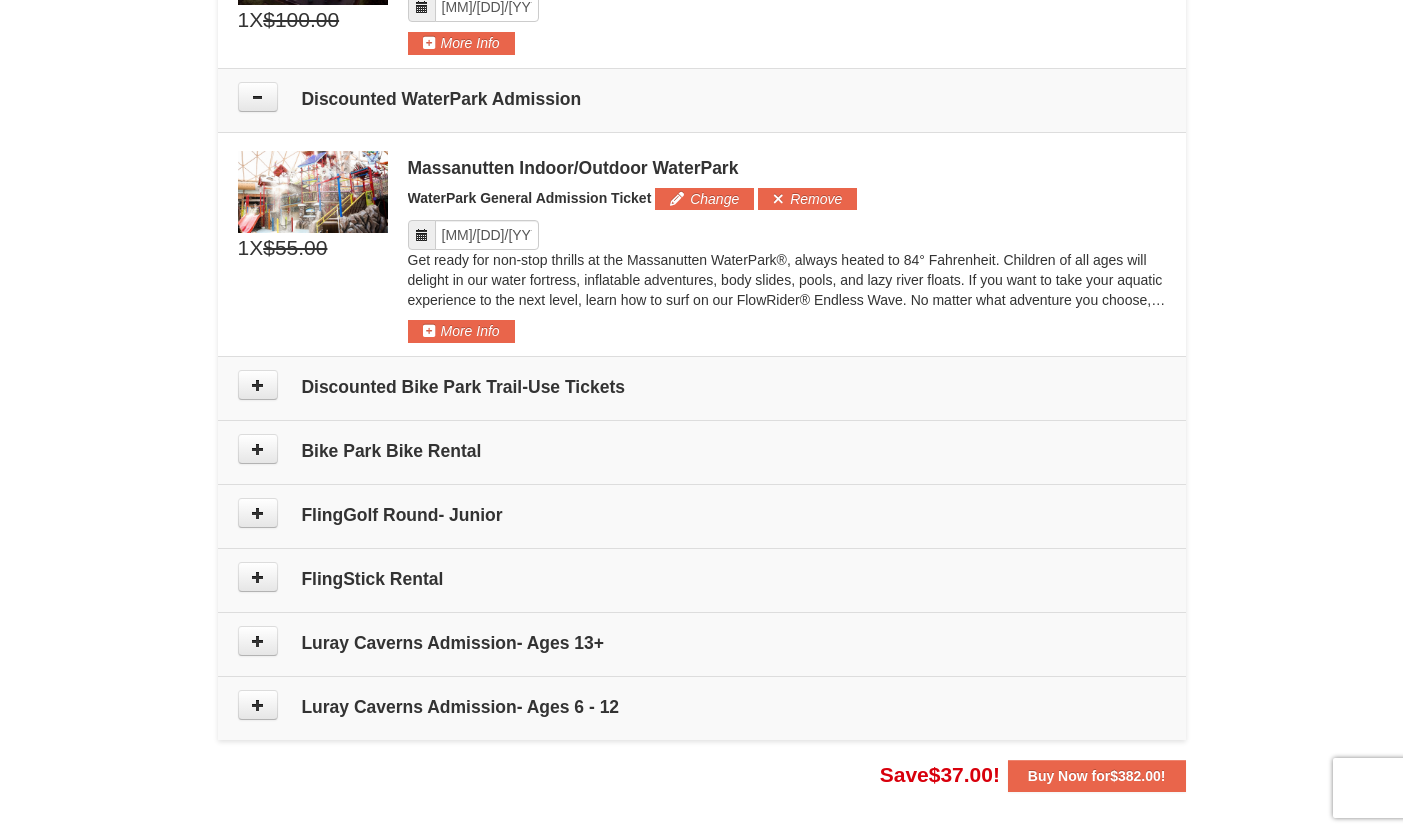 click on "Please make your package selection:
×" at bounding box center (702, 244) 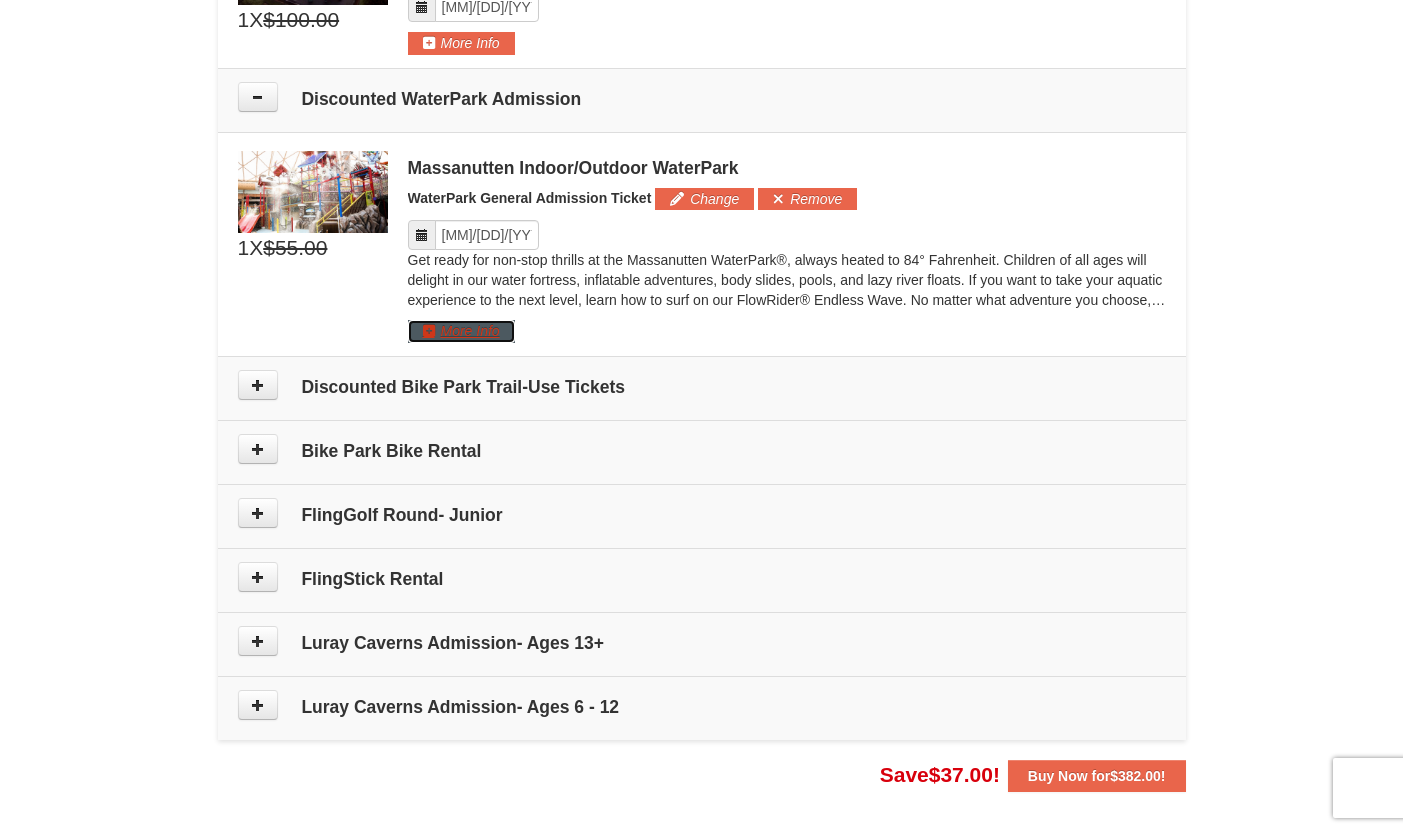 click on "More Info" at bounding box center [461, 331] 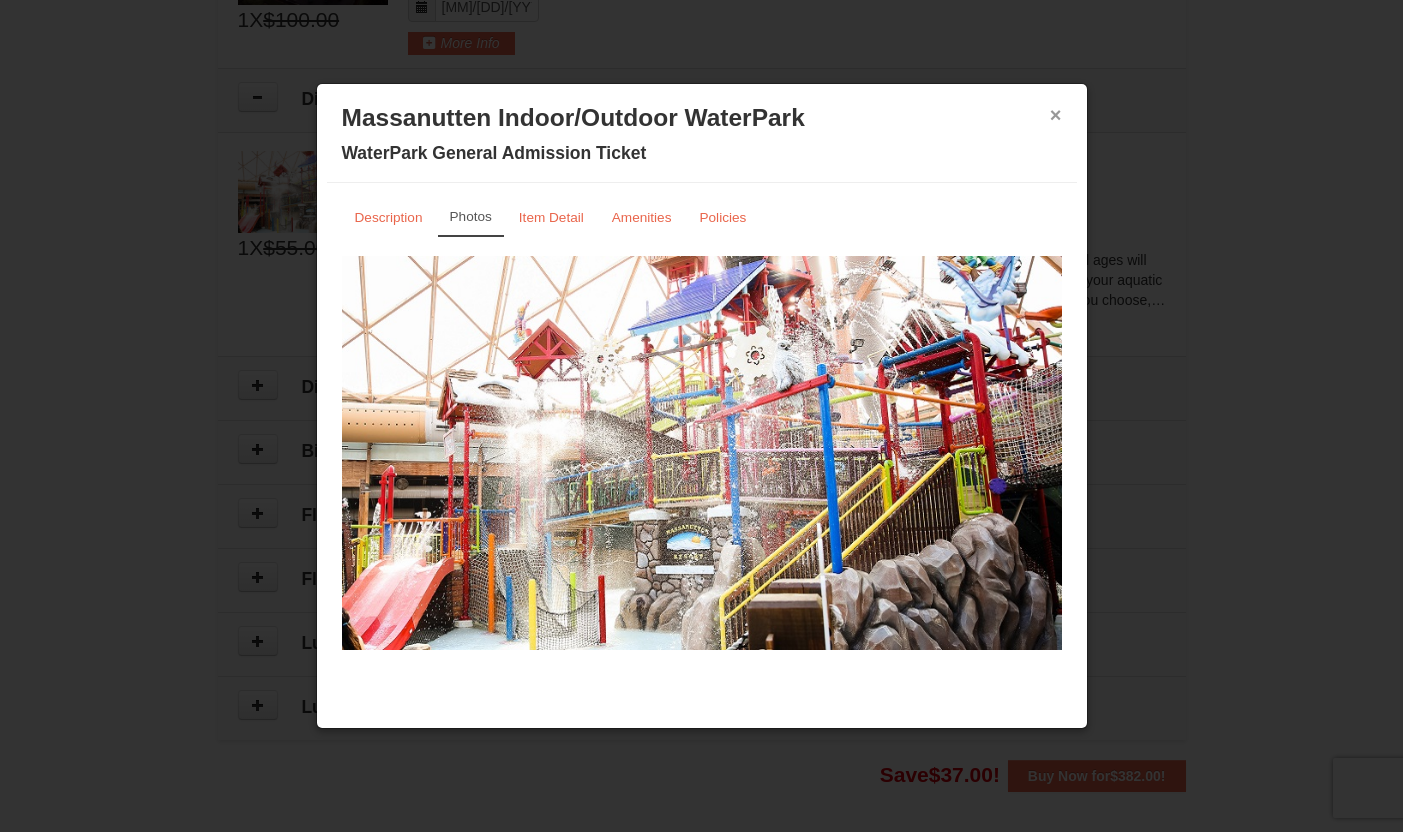 click on "×" at bounding box center [1056, 115] 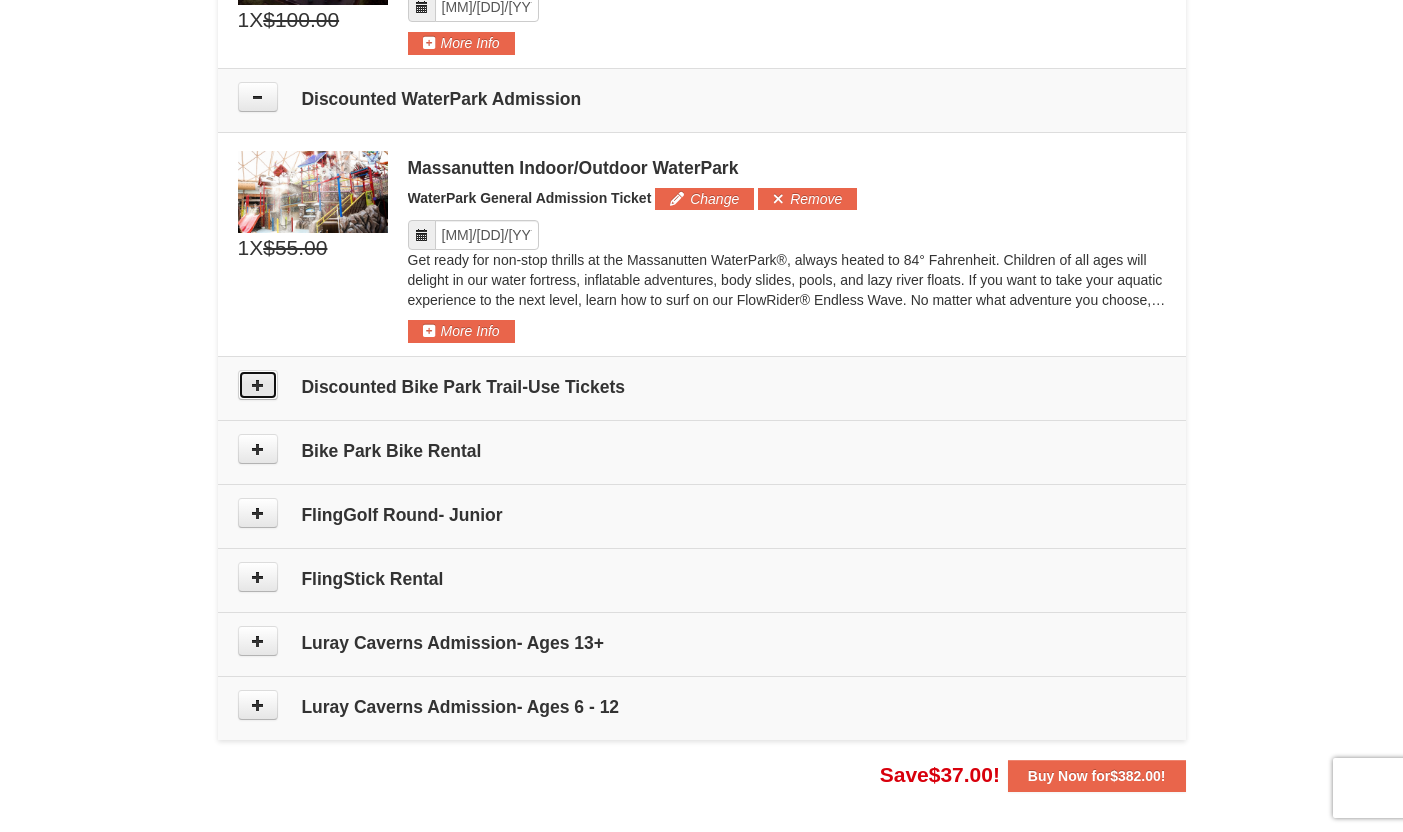 click at bounding box center [258, 385] 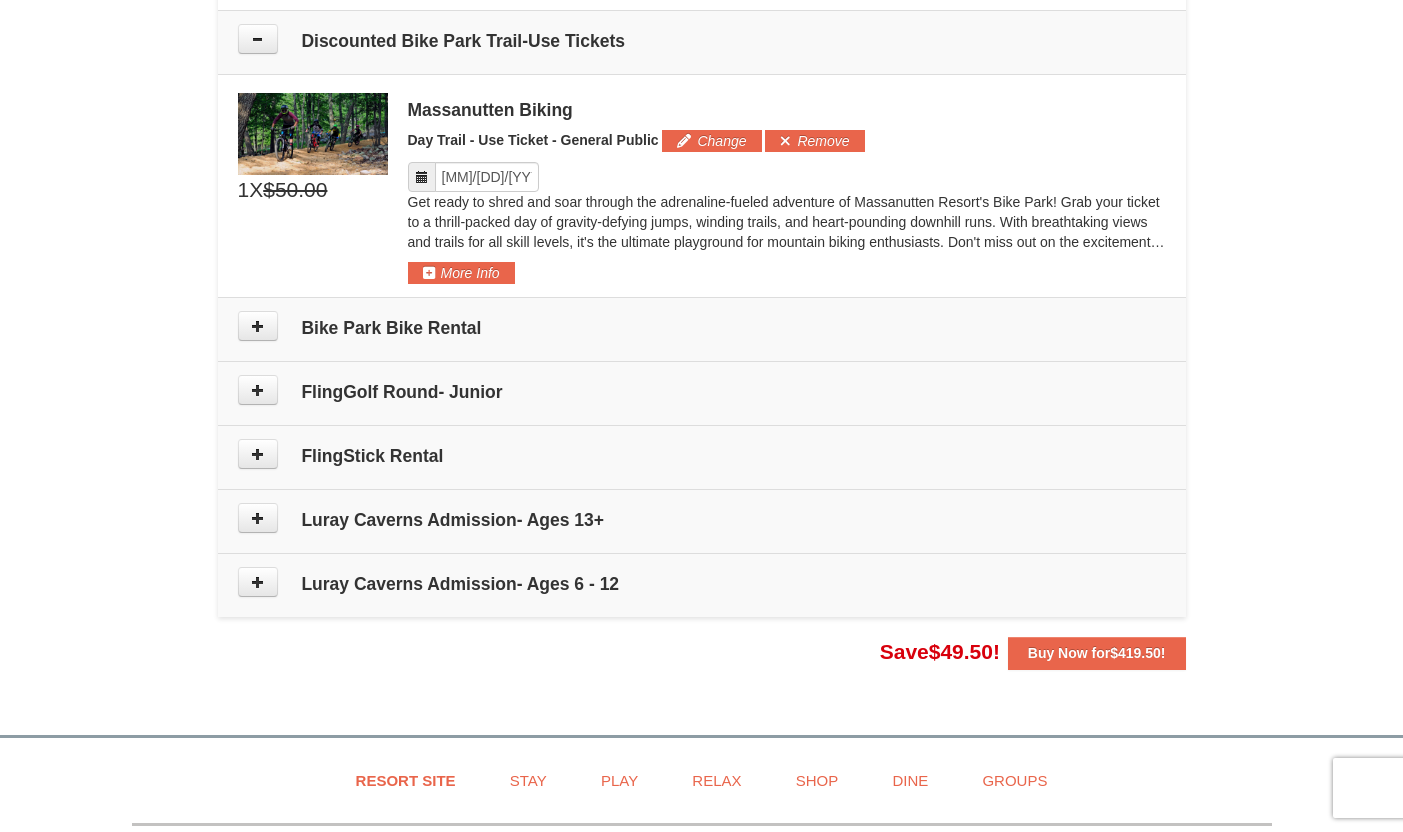 scroll, scrollTop: 1327, scrollLeft: 0, axis: vertical 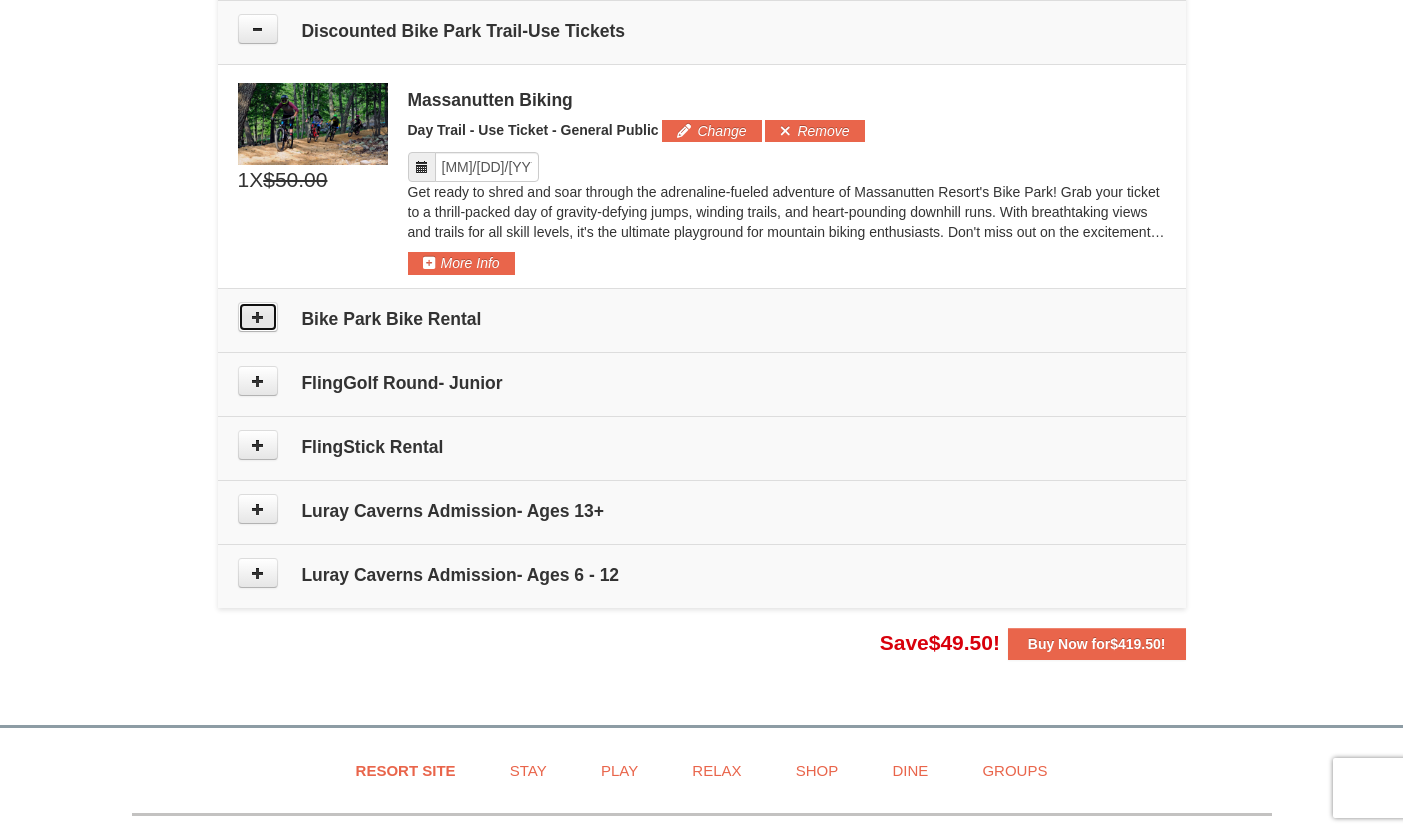 click at bounding box center [258, 317] 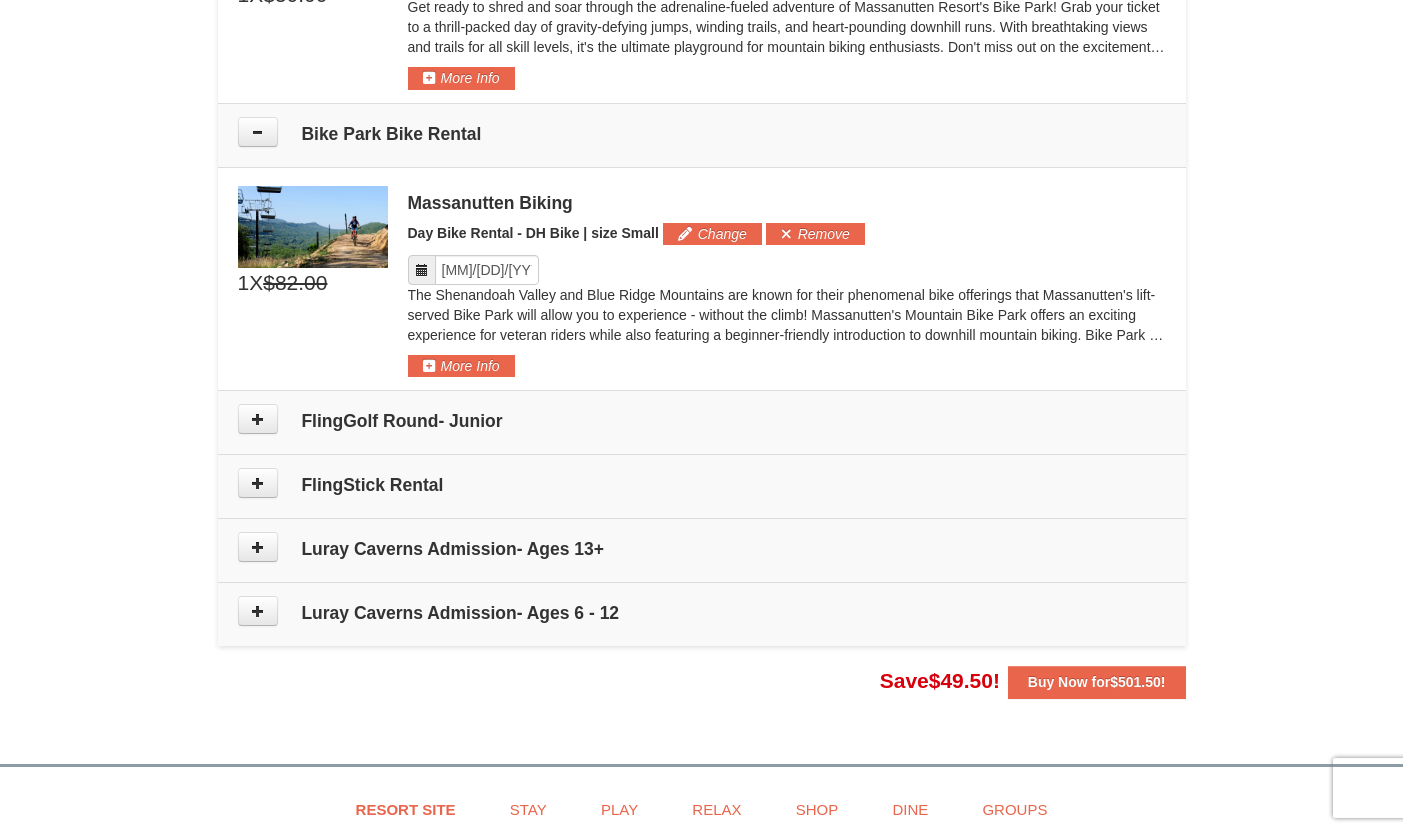 scroll, scrollTop: 1511, scrollLeft: 0, axis: vertical 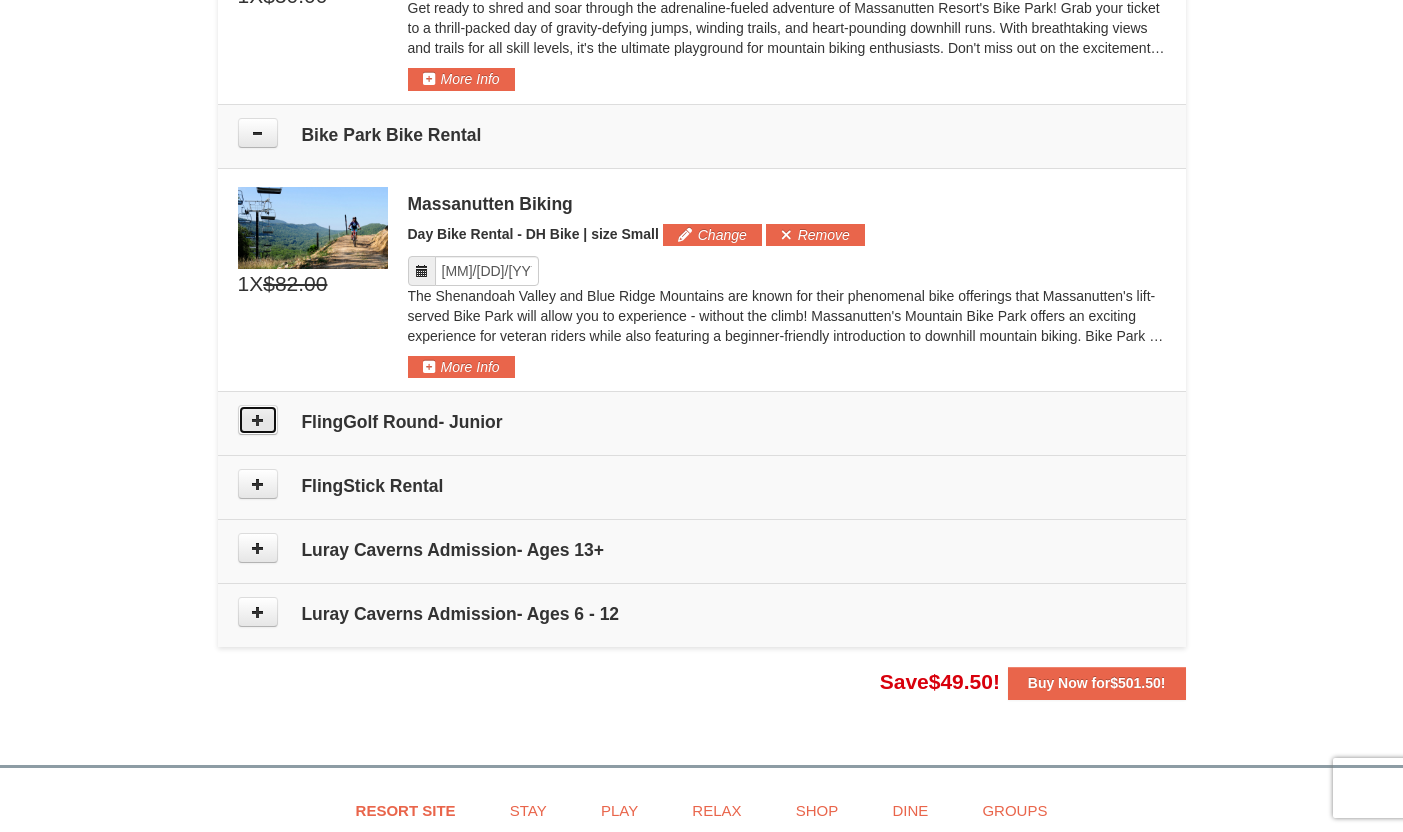 click at bounding box center (258, 420) 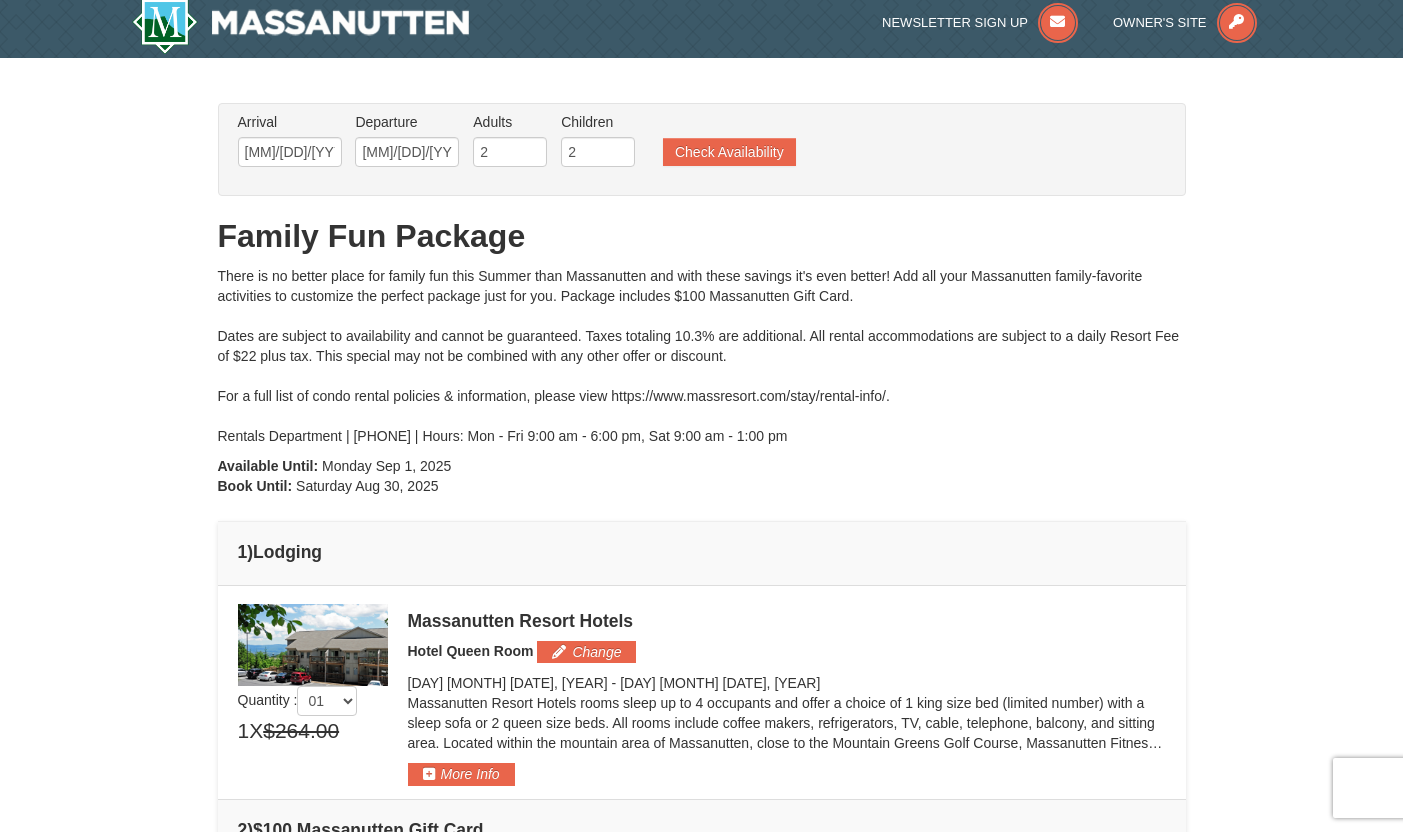 scroll, scrollTop: 0, scrollLeft: 0, axis: both 